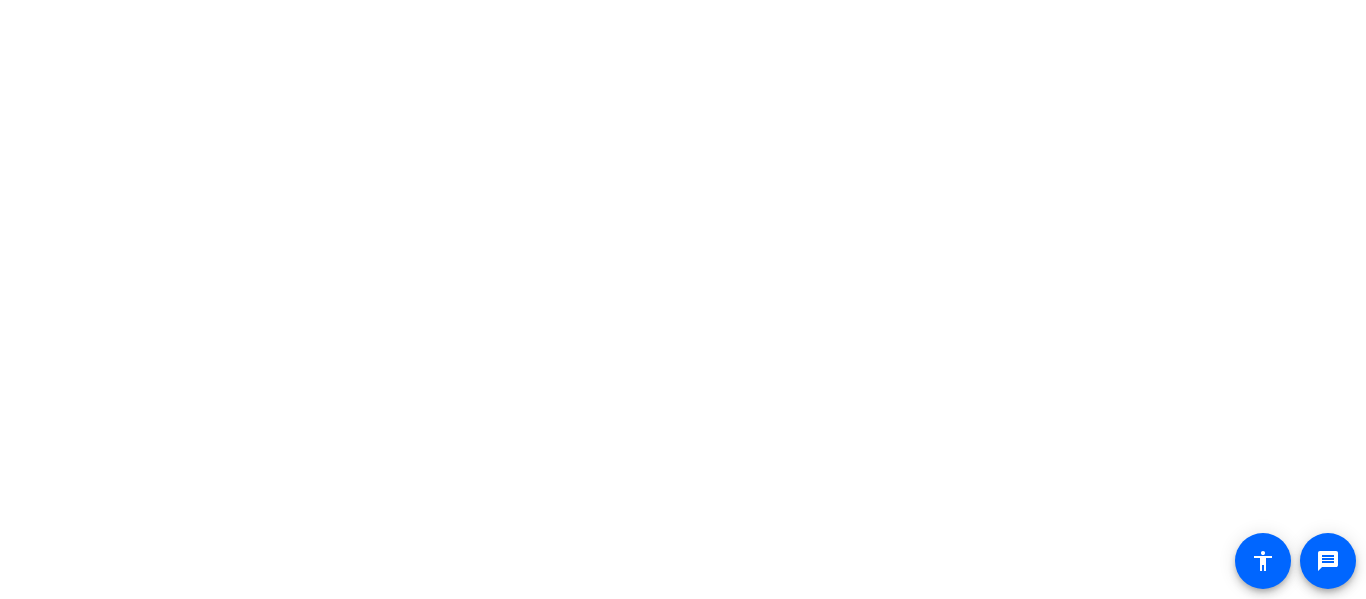 scroll, scrollTop: 0, scrollLeft: 0, axis: both 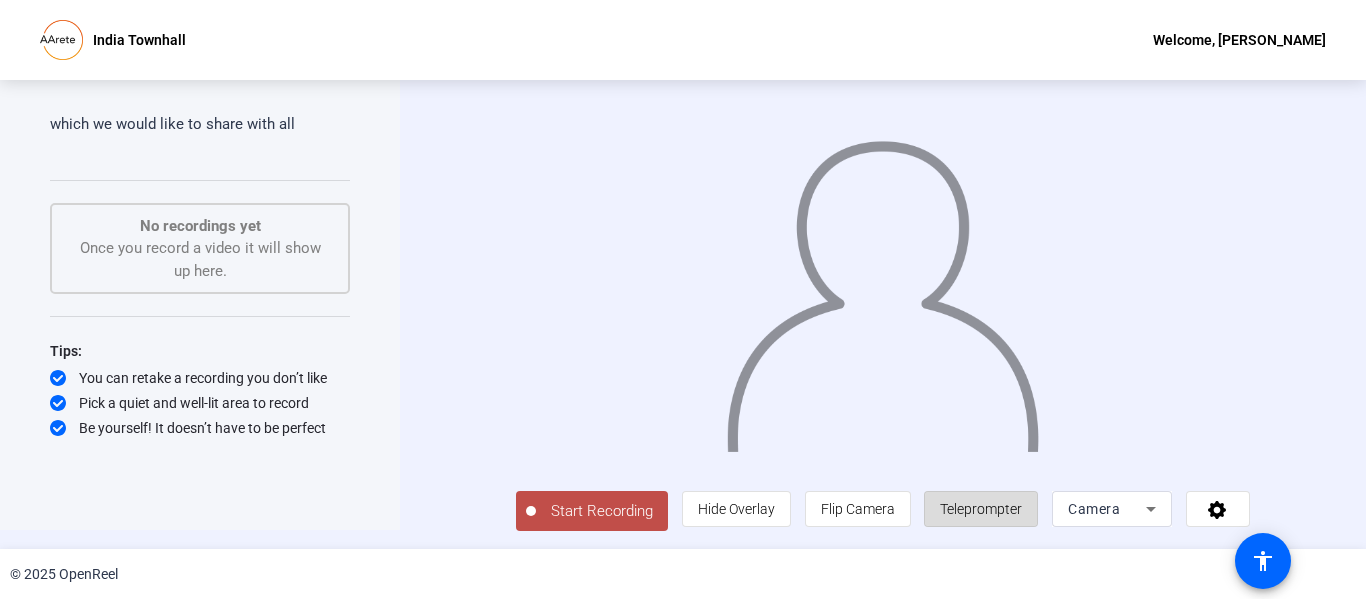click on "Teleprompter" 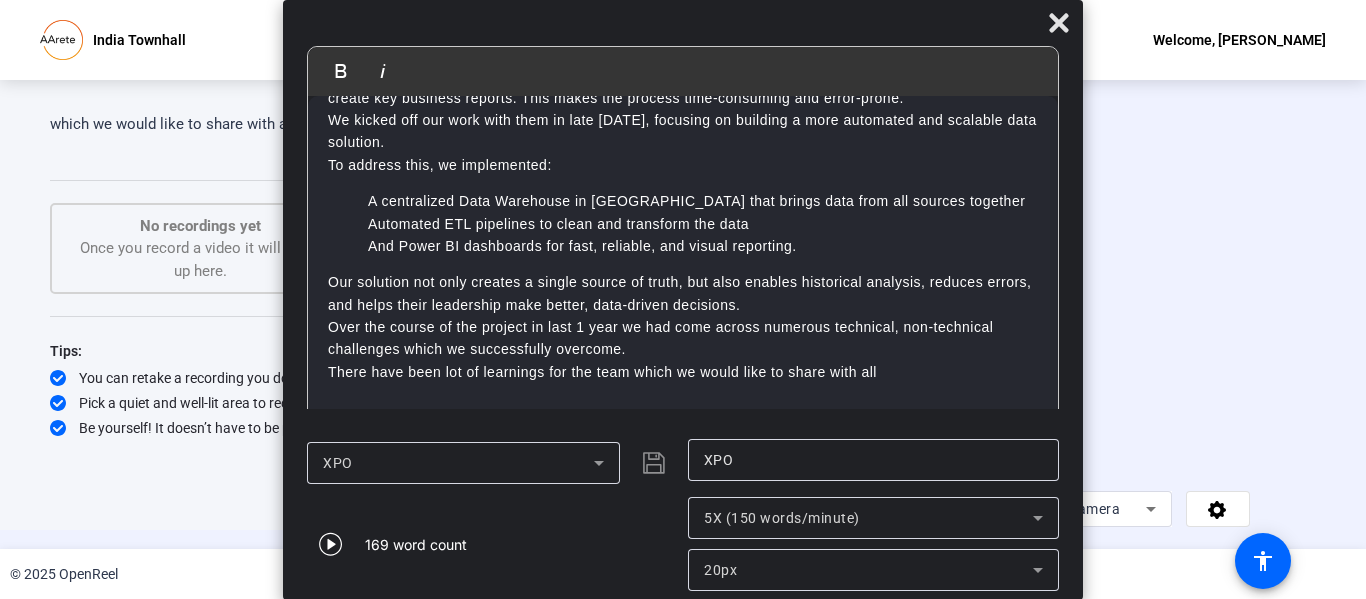 scroll, scrollTop: 0, scrollLeft: 0, axis: both 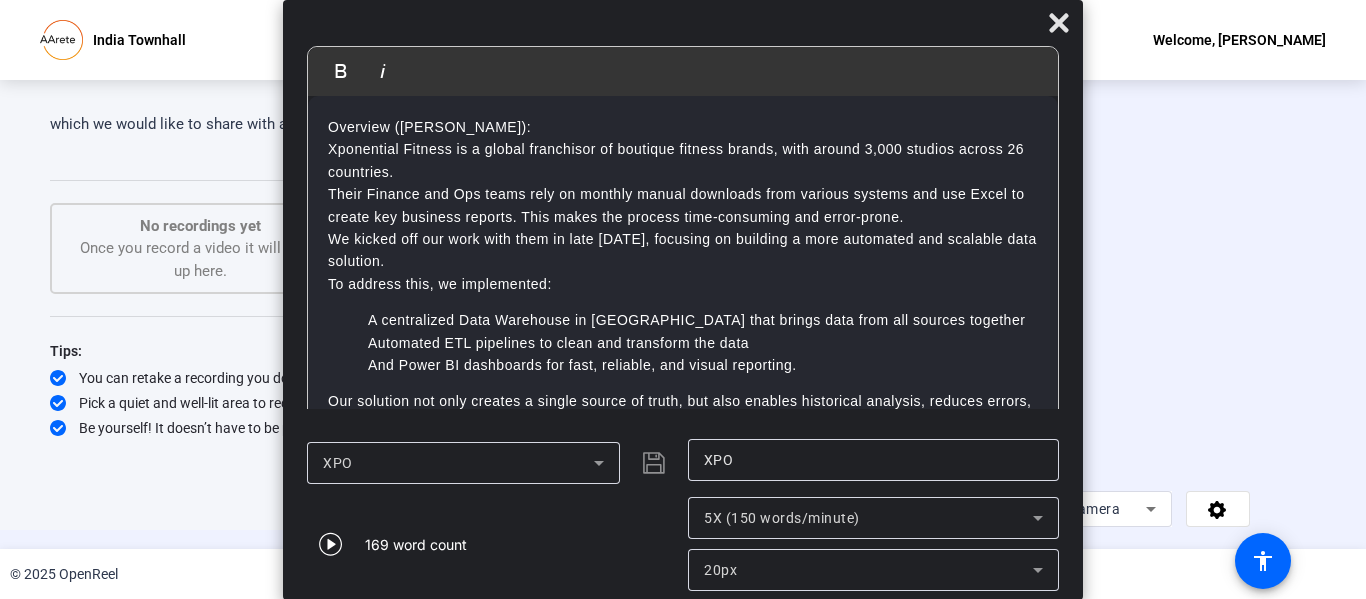 click on "We kicked off our work with them in late [DATE], focusing on building a more automated and scalable data solution." at bounding box center (683, 250) 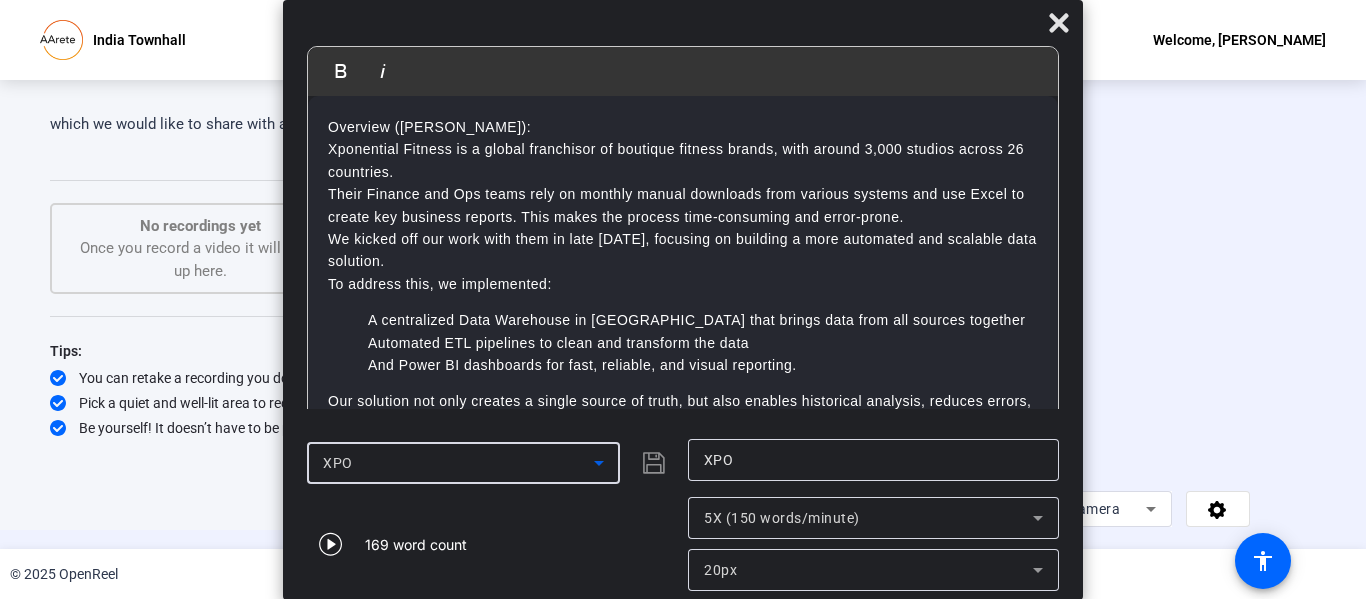 click 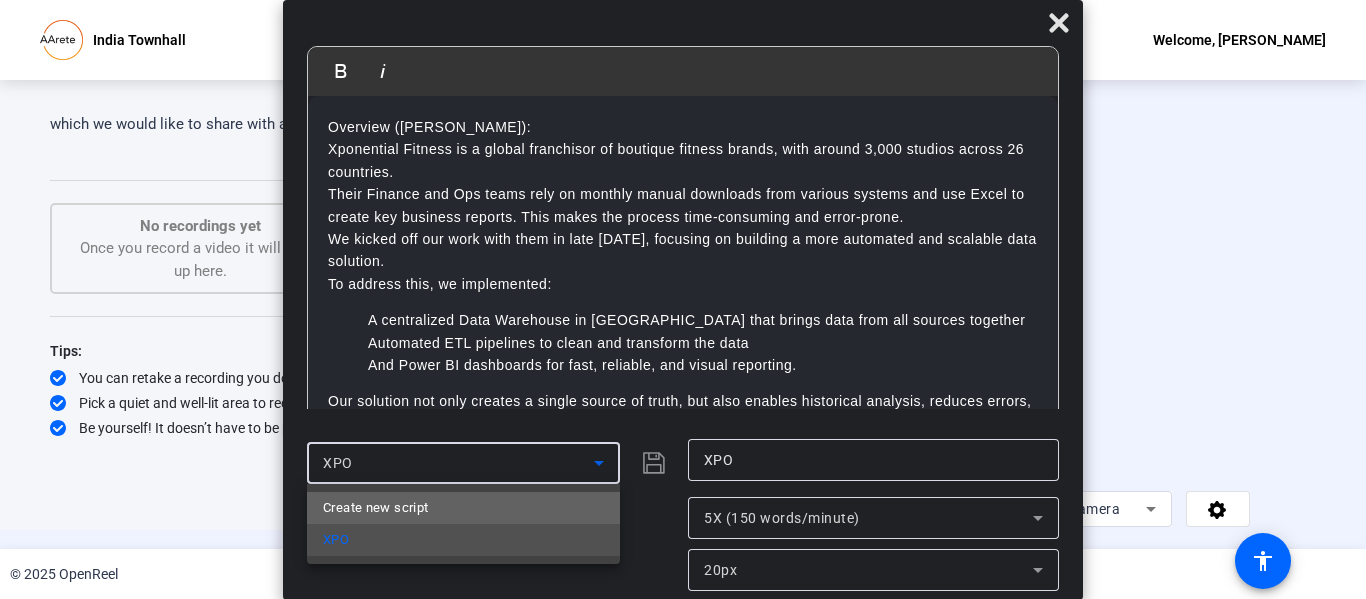 click on "Create new script" at bounding box center [463, 508] 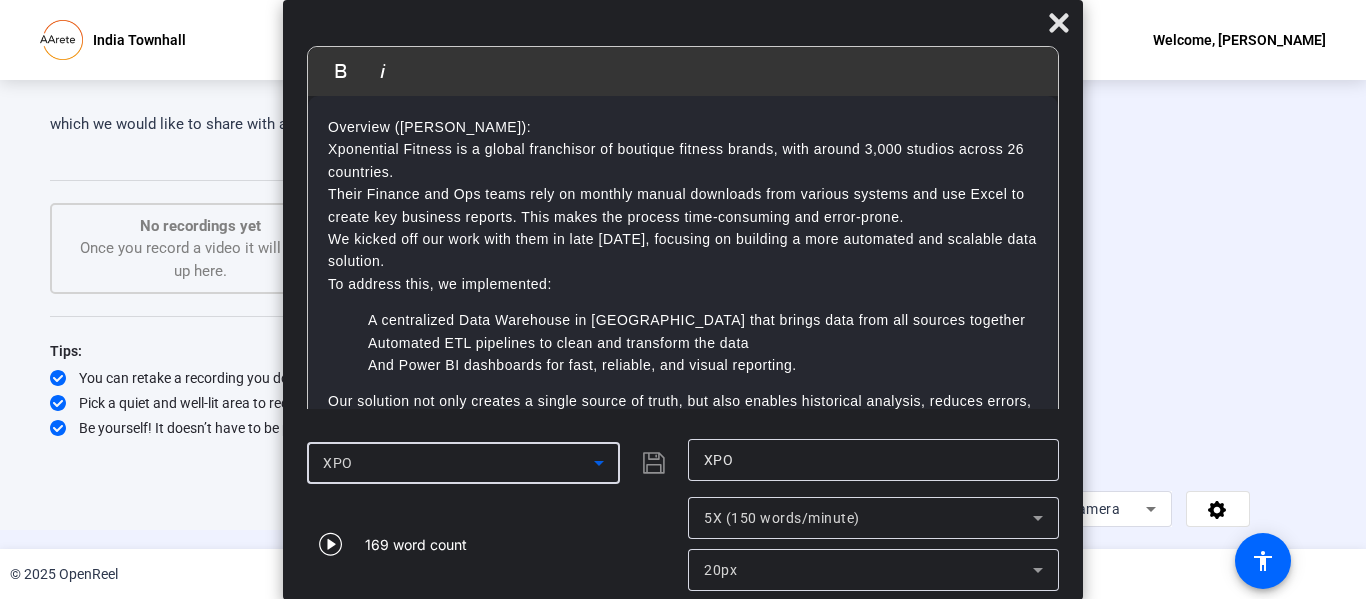 type 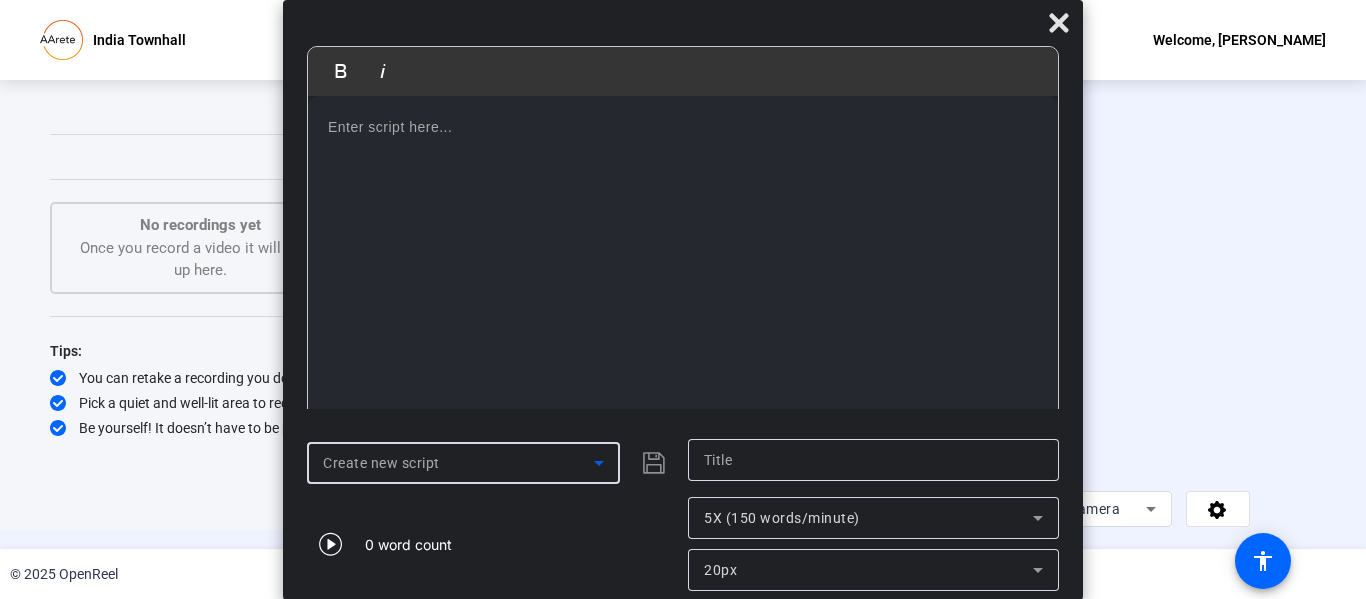 scroll, scrollTop: 23, scrollLeft: 0, axis: vertical 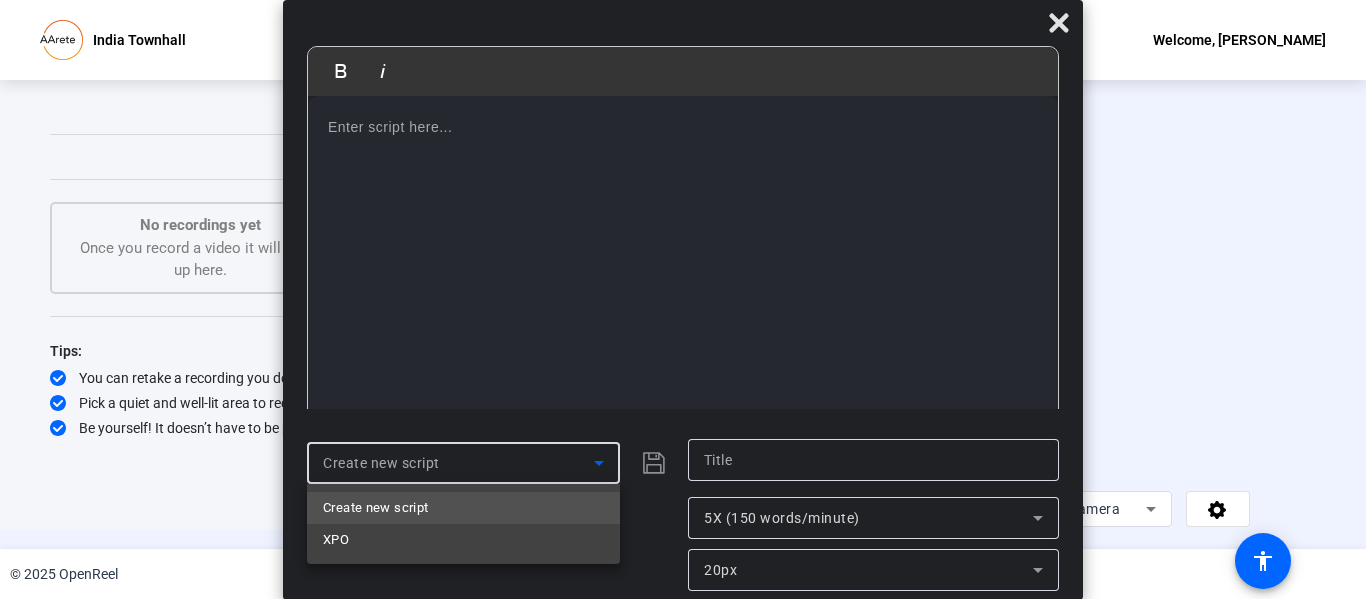 click at bounding box center (683, 299) 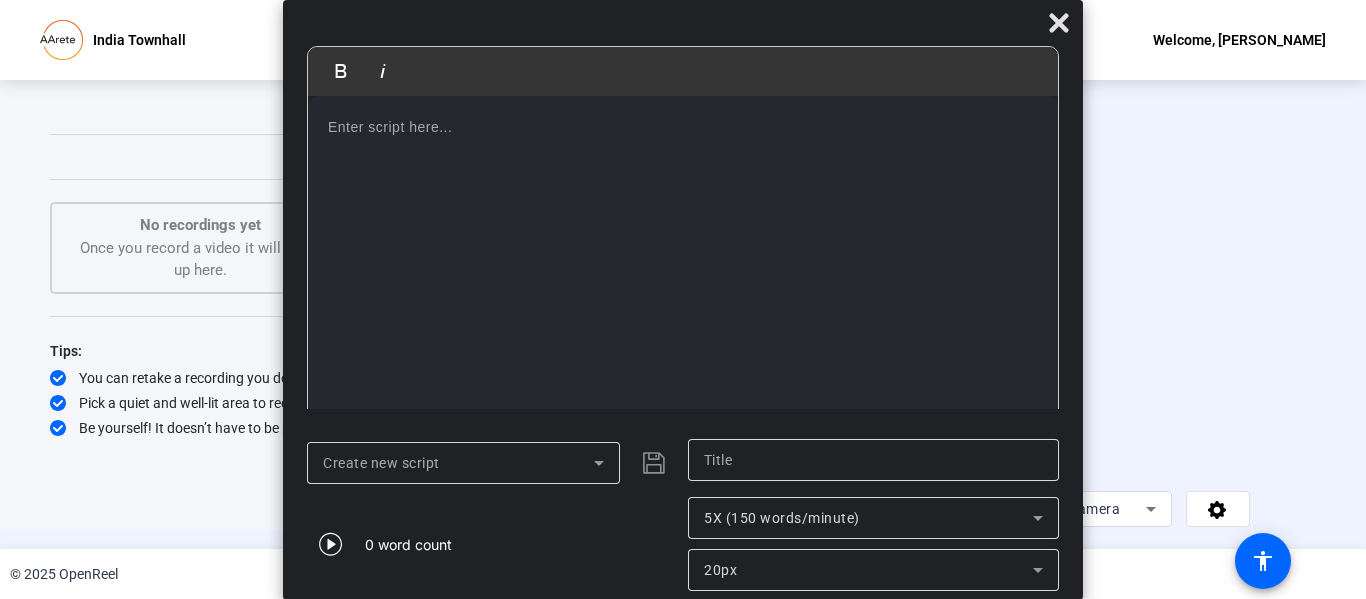 click at bounding box center [683, 127] 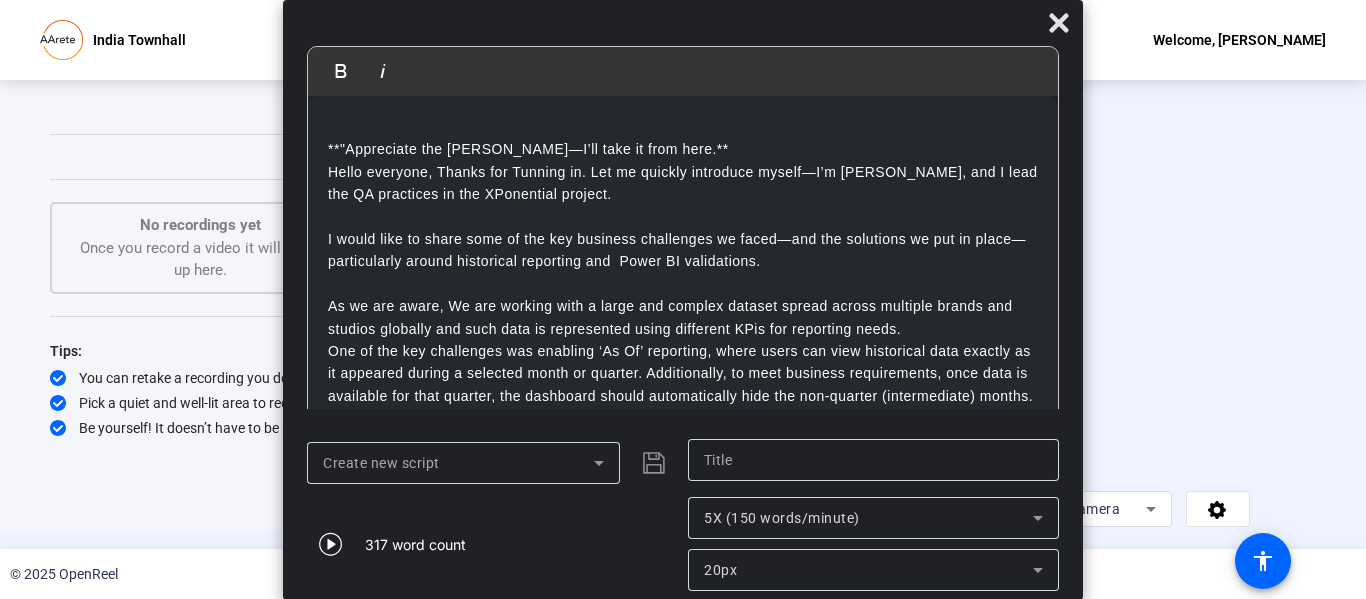 scroll, scrollTop: 538, scrollLeft: 0, axis: vertical 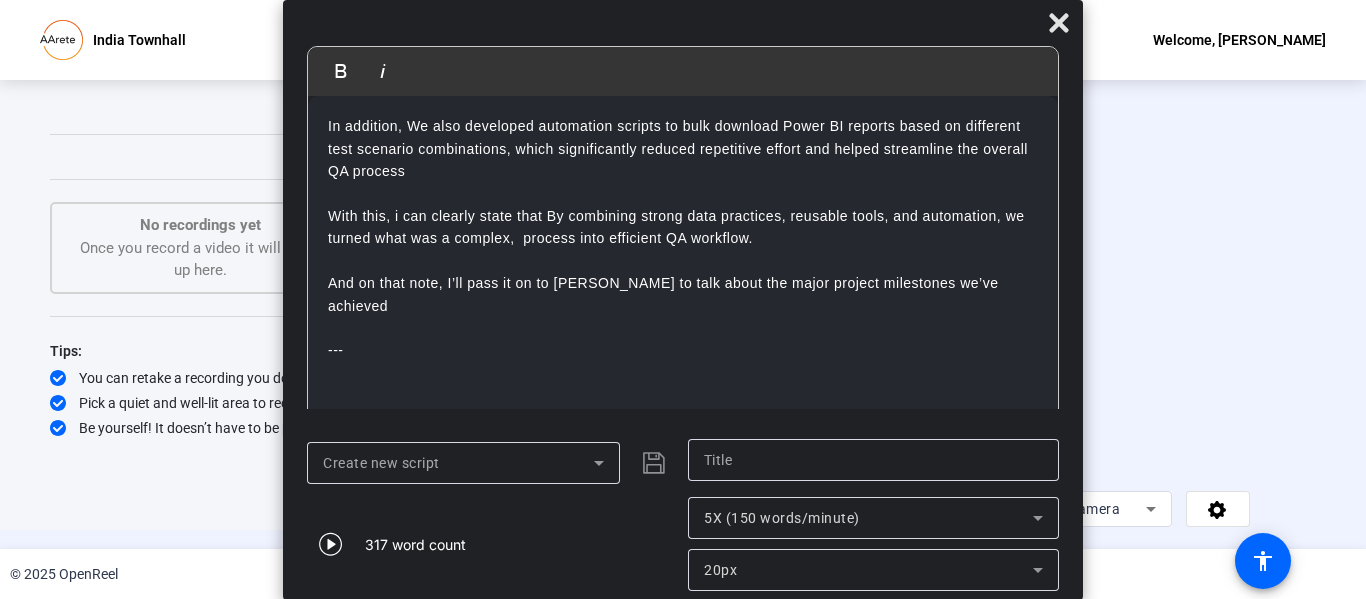 click on "With this, i can clearly state that By combining strong data practices, reusable tools, and automation, we turned what was a complex,  process into efficient QA workflow." at bounding box center [683, 227] 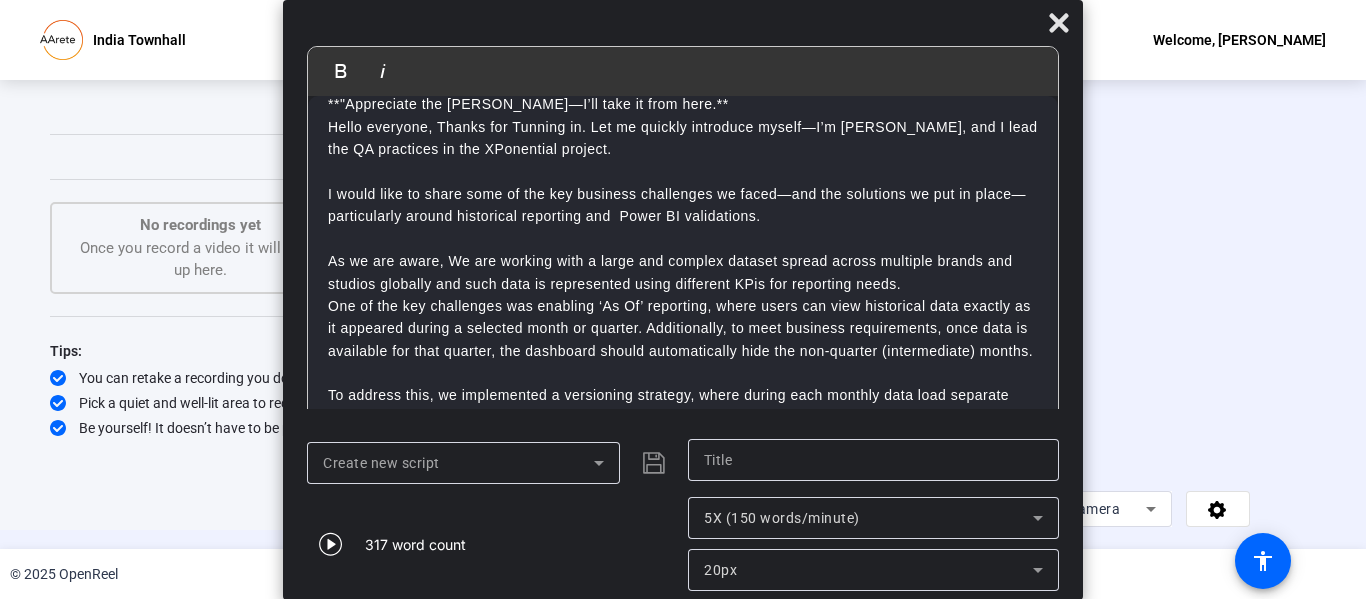 scroll, scrollTop: 23, scrollLeft: 0, axis: vertical 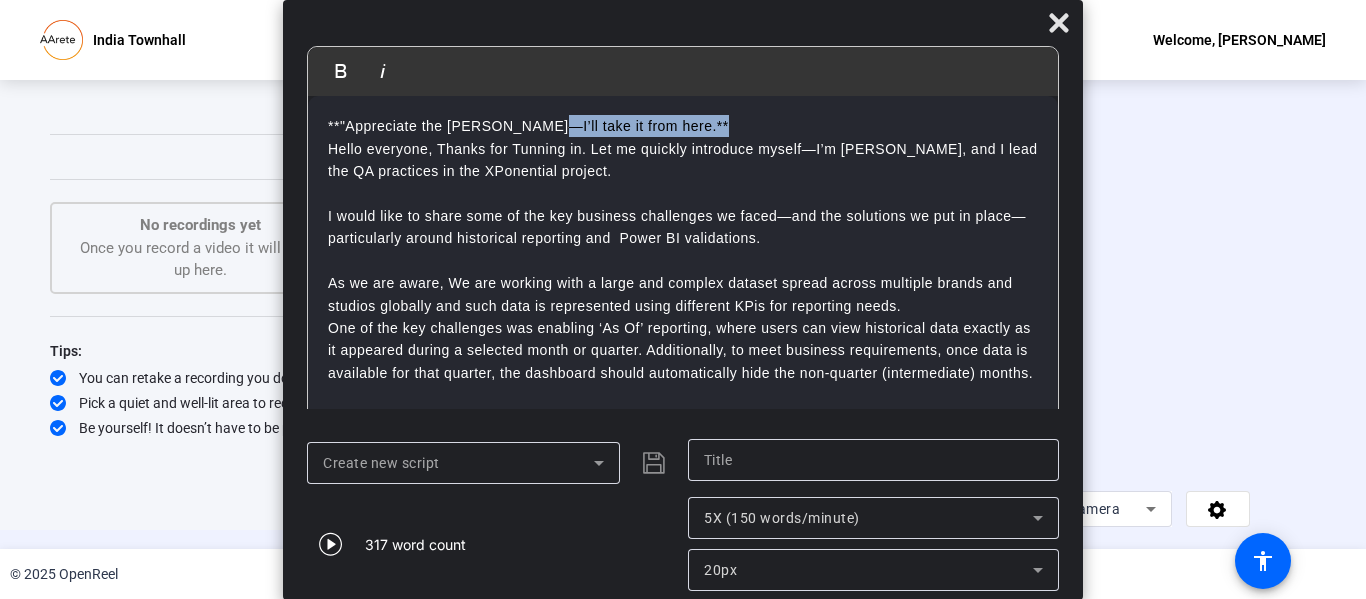 drag, startPoint x: 707, startPoint y: 121, endPoint x: 537, endPoint y: 120, distance: 170.00294 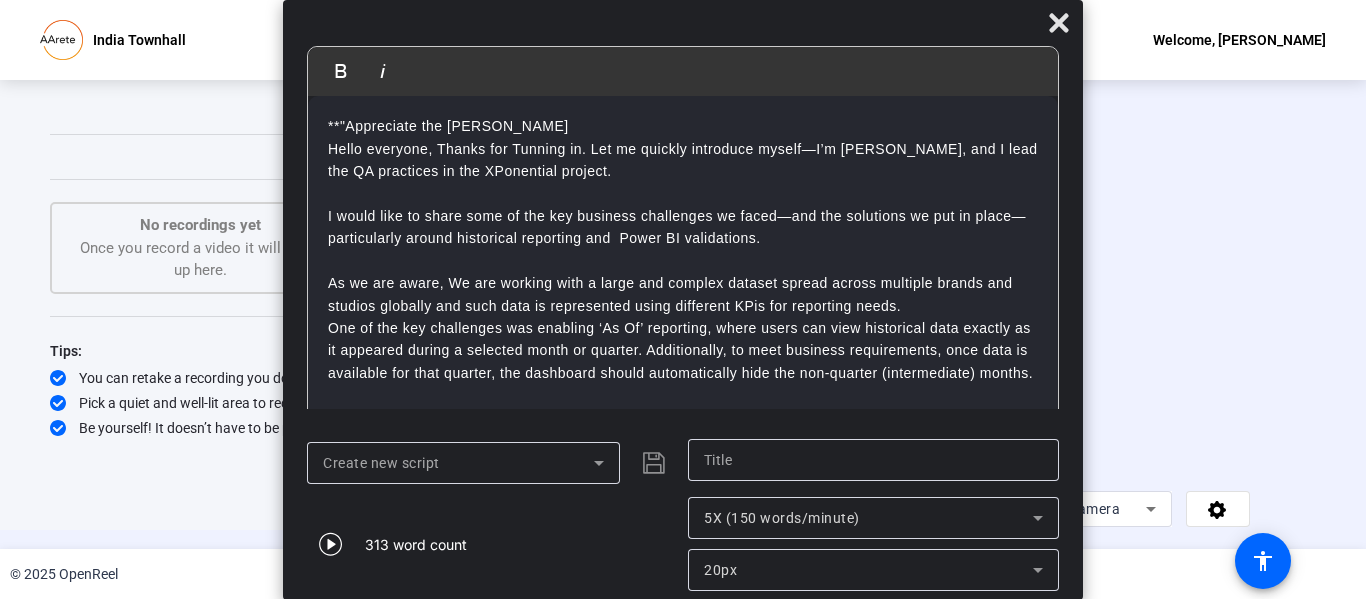 drag, startPoint x: 1050, startPoint y: 389, endPoint x: 1074, endPoint y: 234, distance: 156.84706 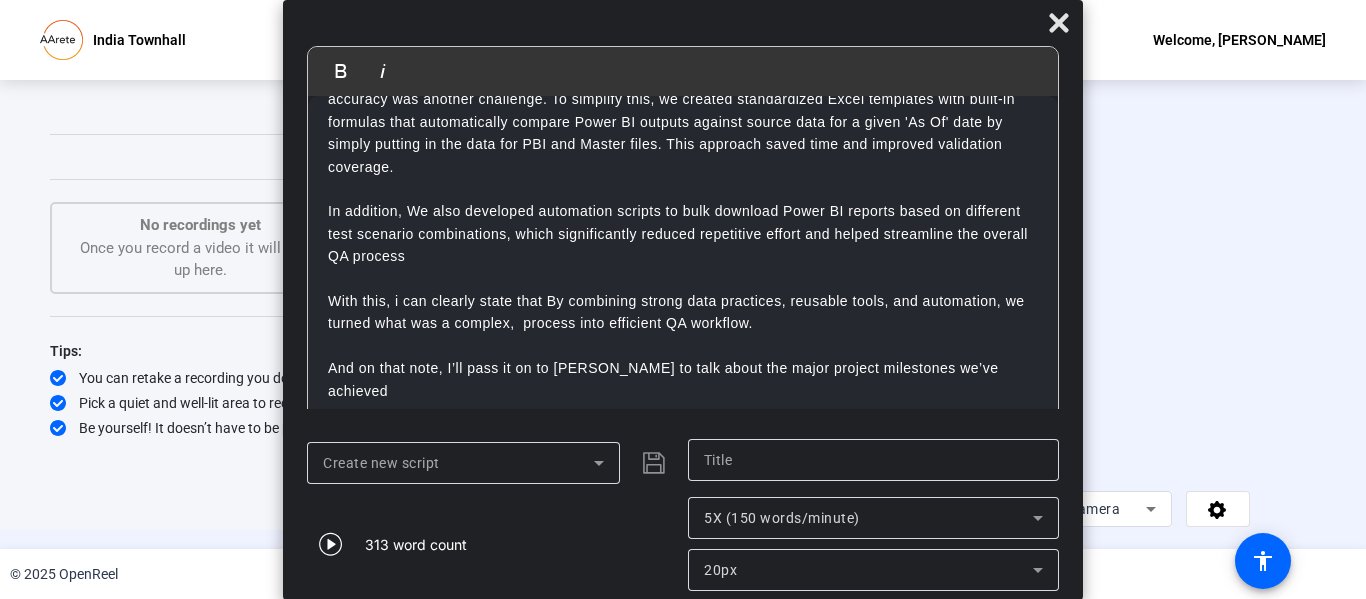 scroll, scrollTop: 0, scrollLeft: 0, axis: both 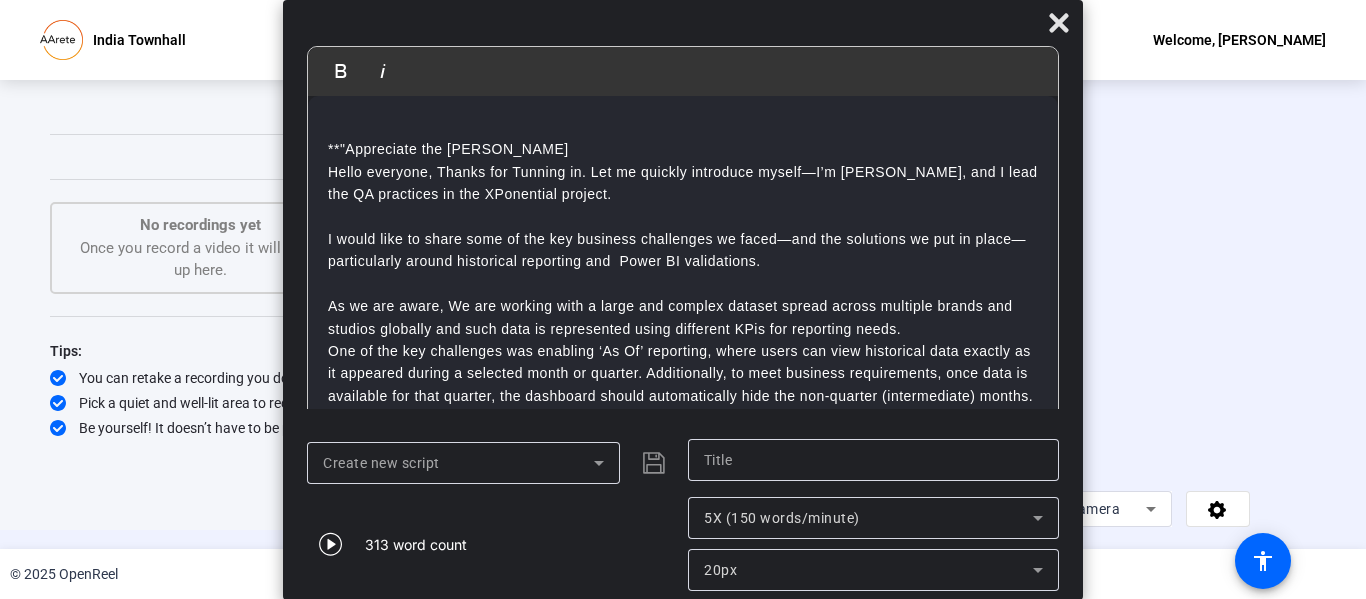 click on "Create new script
313 word count 5X (150 words/minute) 20px" 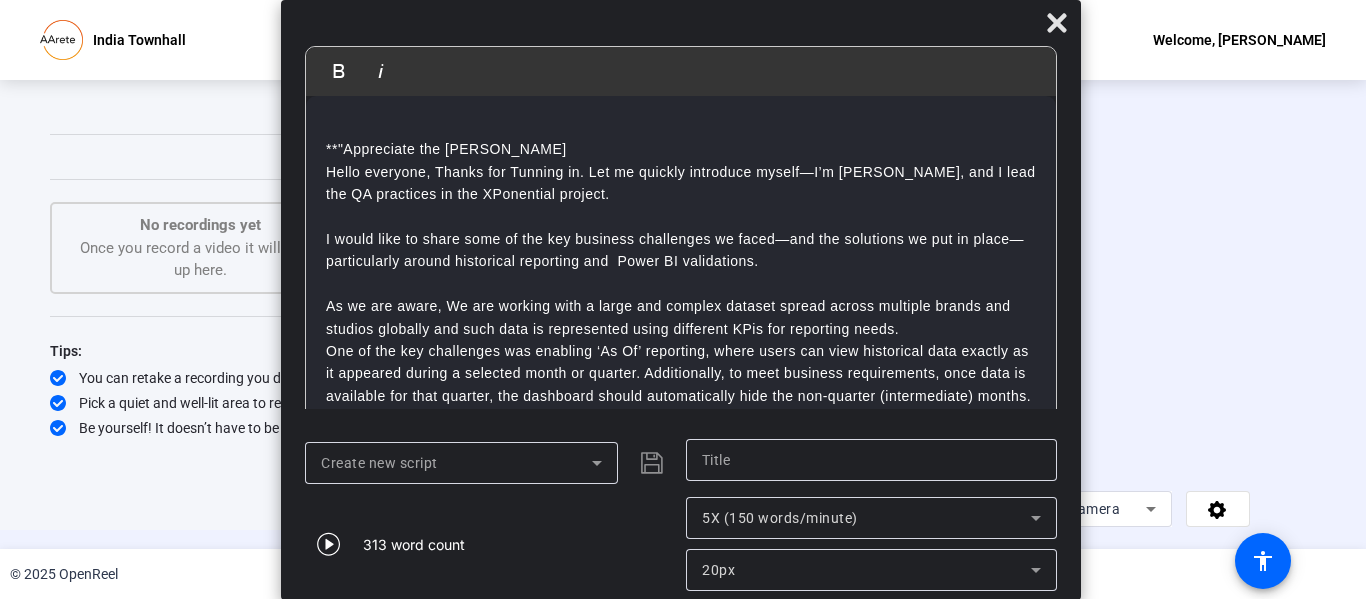 drag, startPoint x: 849, startPoint y: 22, endPoint x: 843, endPoint y: -75, distance: 97.18539 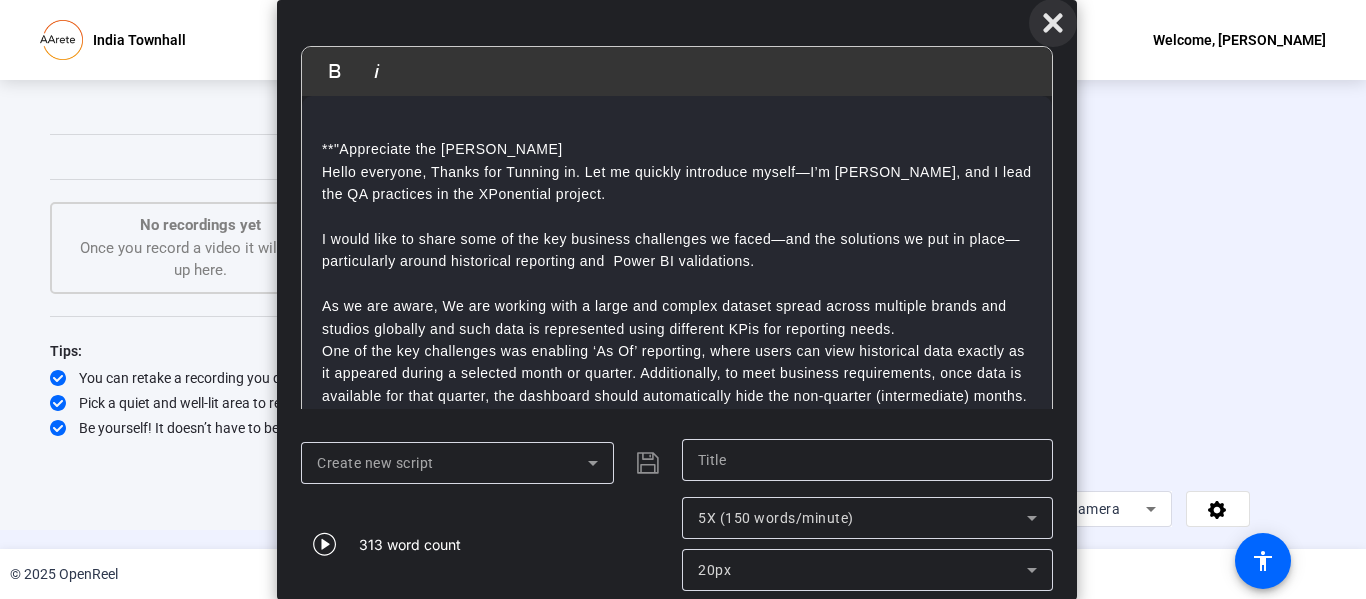 click 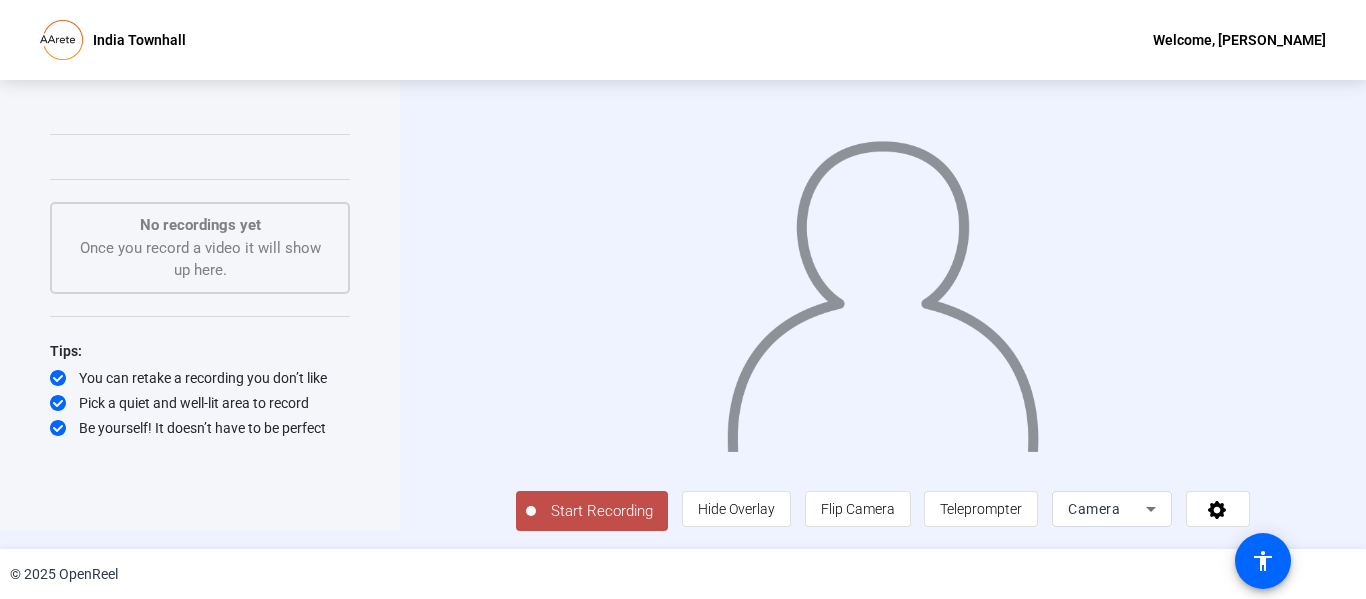 scroll, scrollTop: 0, scrollLeft: 0, axis: both 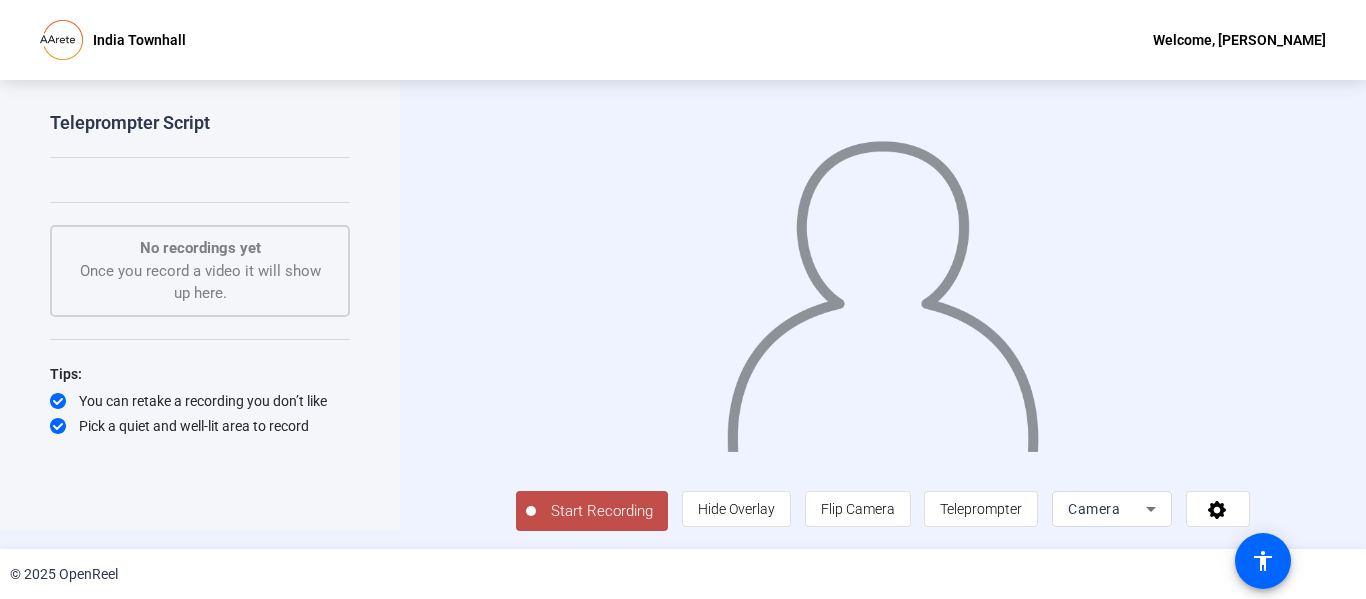 click on "Teleprompter Script  Start Recording  No recordings yet  Once you record a video it will show up here.  Tips:
You can retake a recording you don’t like
Pick a quiet and well-lit area to record
Be yourself! It doesn’t have to be perfect" 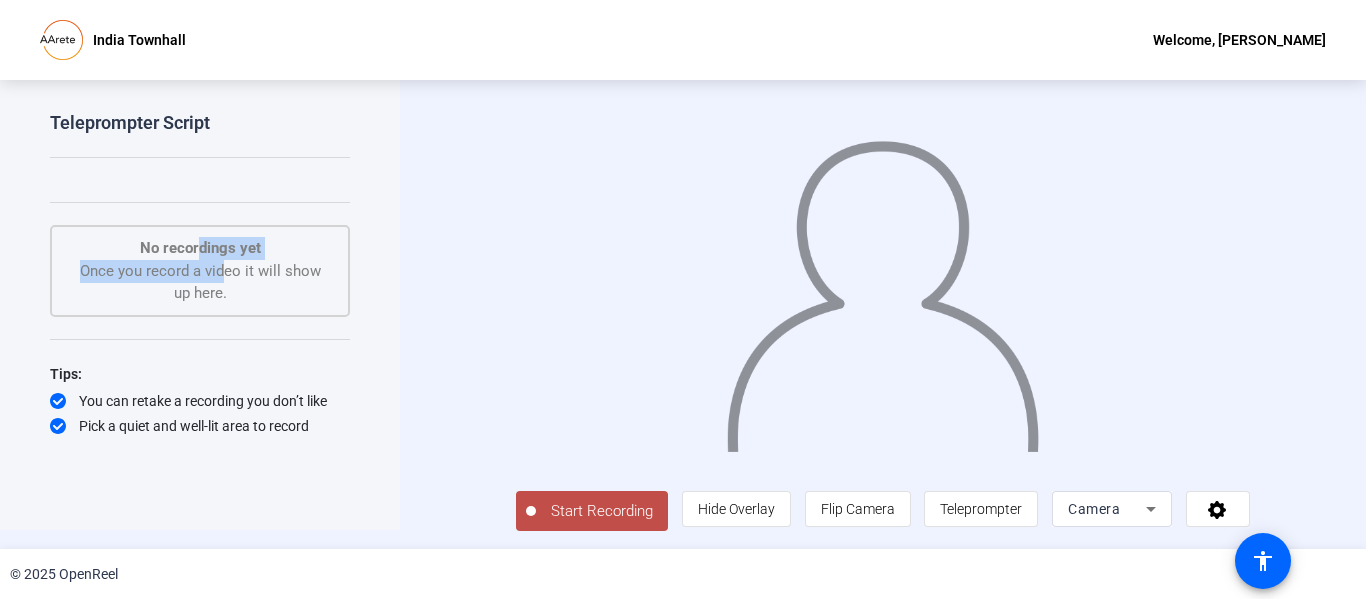 drag, startPoint x: 197, startPoint y: 201, endPoint x: 215, endPoint y: 256, distance: 57.870544 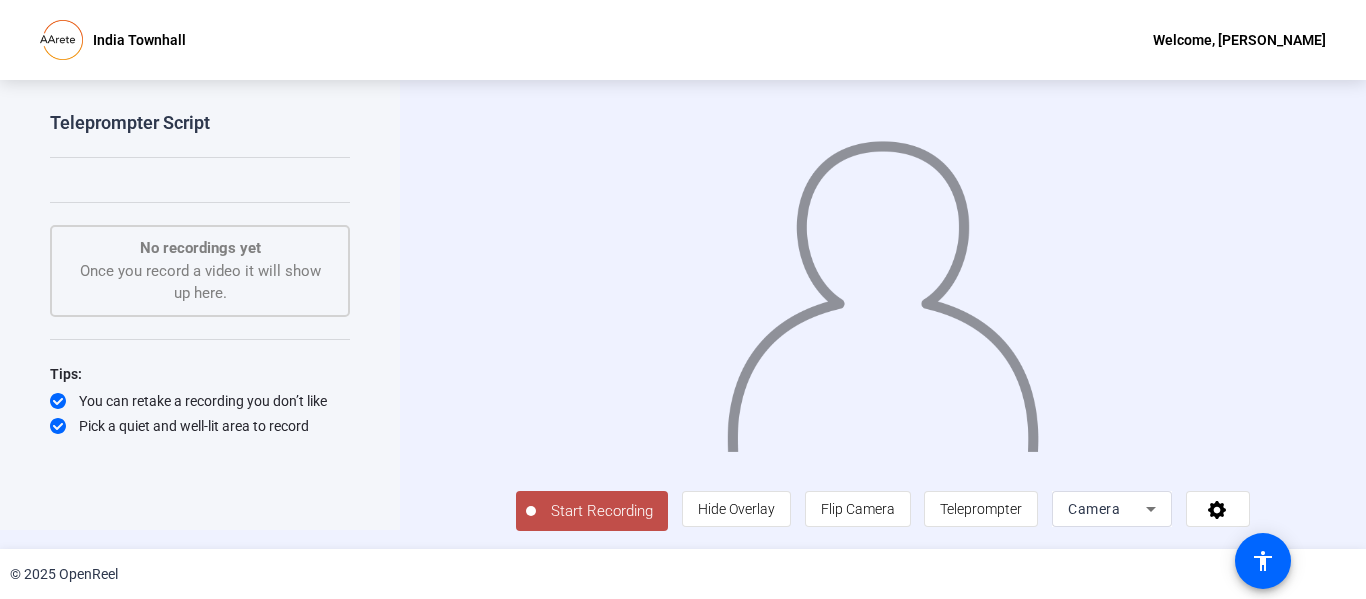 click on "No recordings yet  Once you record a video it will show up here." 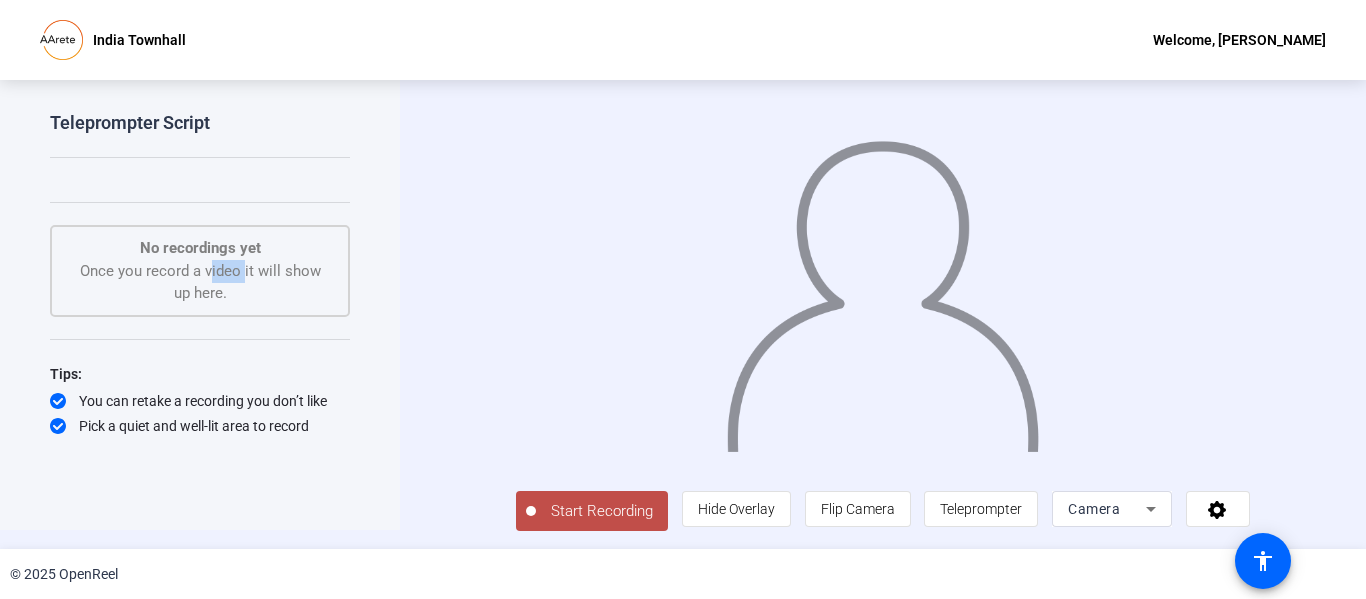 click on "No recordings yet  Once you record a video it will show up here." 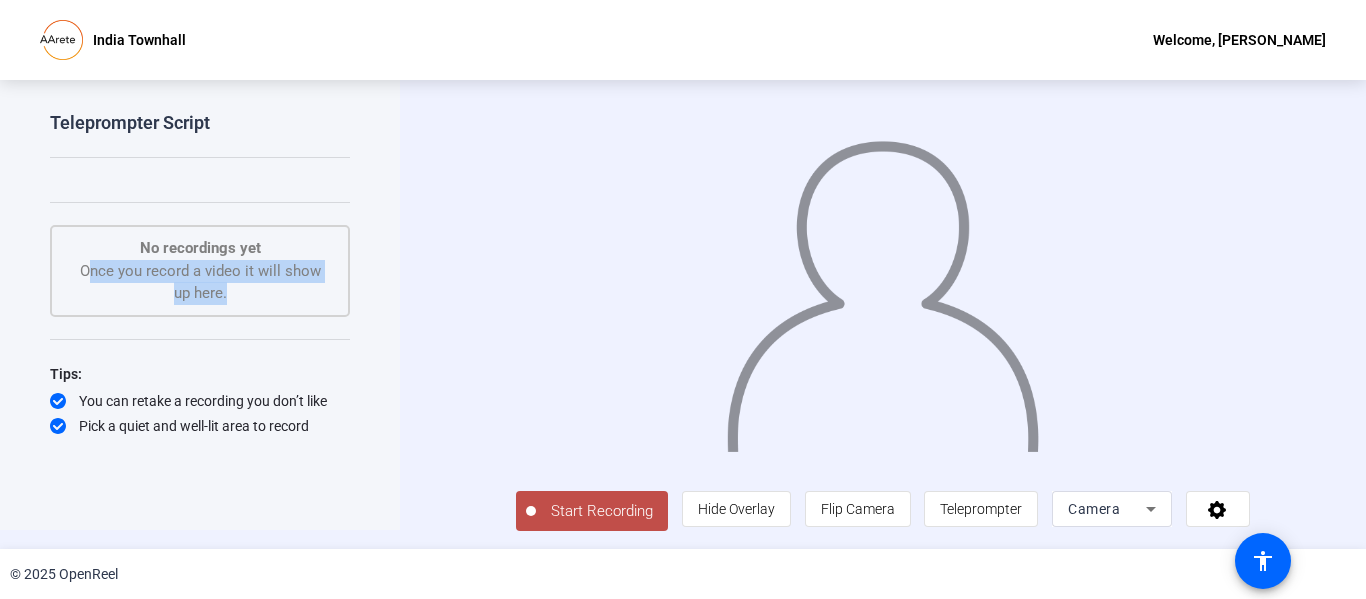 click on "No recordings yet  Once you record a video it will show up here." 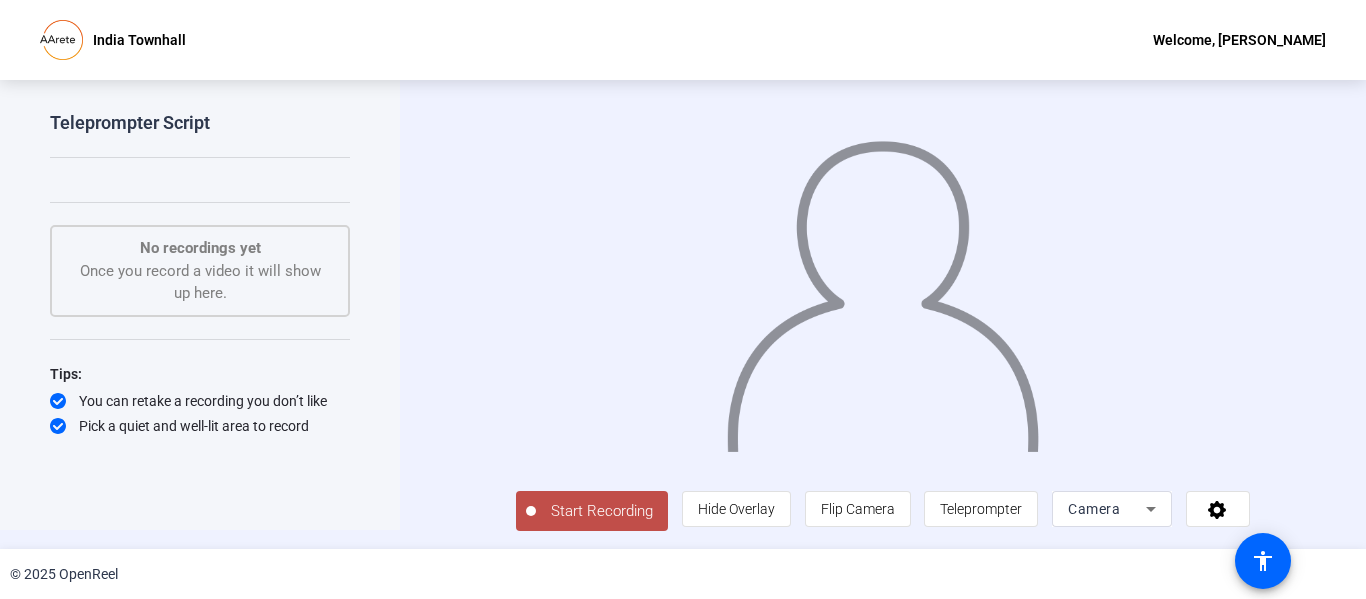click on "Teleprompter Script  Start Recording  No recordings yet  Once you record a video it will show up here.  Tips:
You can retake a recording you don’t like
Pick a quiet and well-lit area to record
Be yourself! It doesn’t have to be perfect" 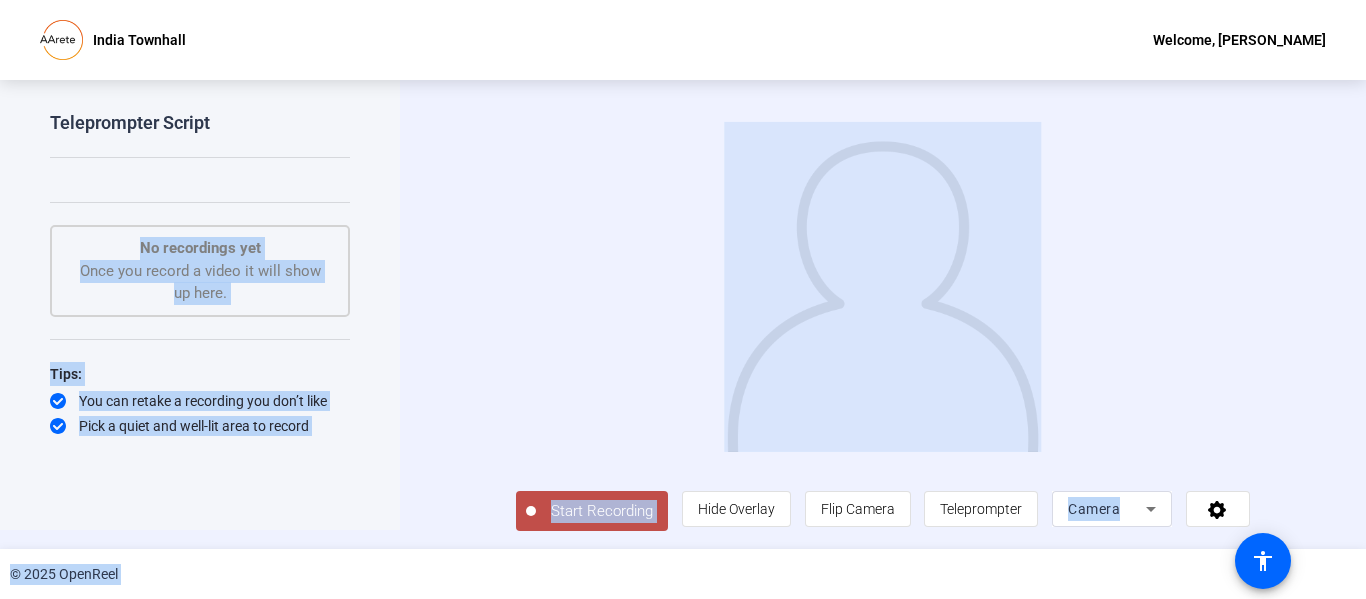 drag, startPoint x: 201, startPoint y: 155, endPoint x: 648, endPoint y: 646, distance: 663.9955 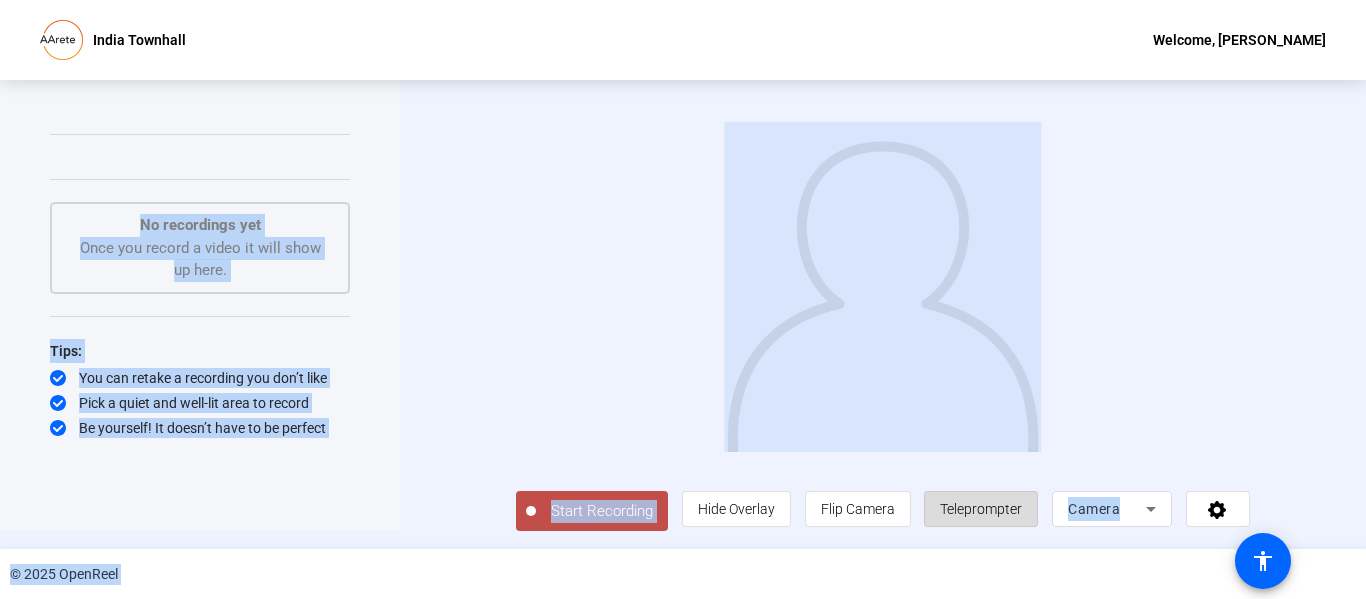 click on "Teleprompter" 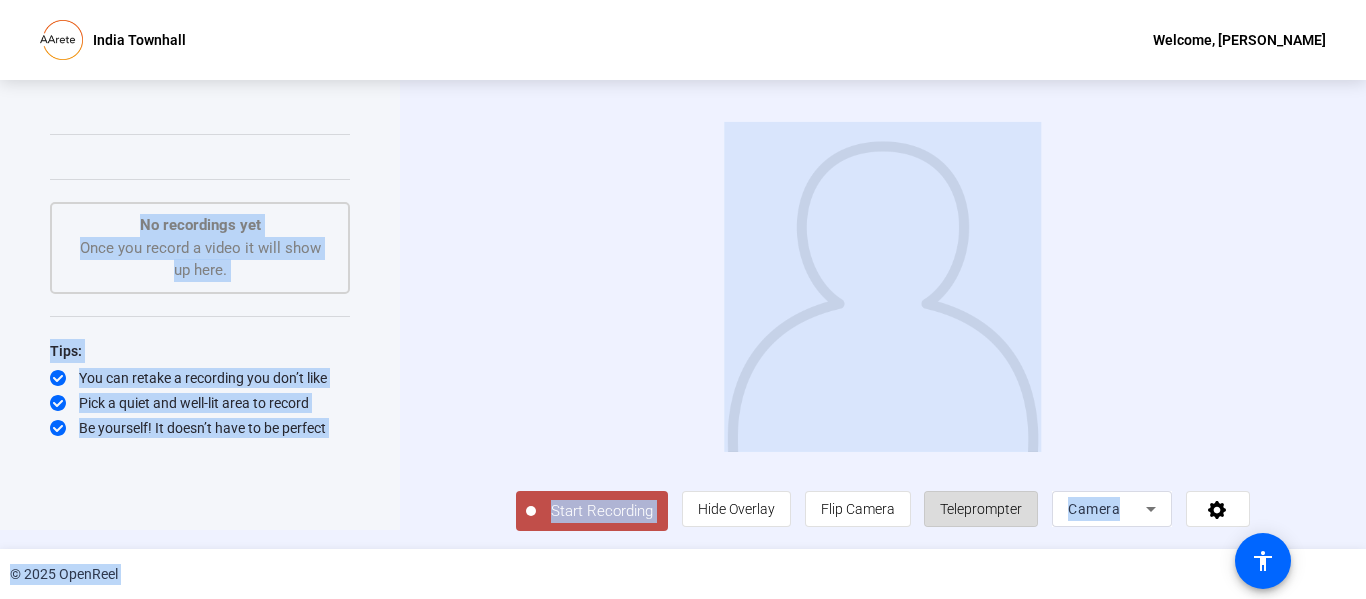 click on "Teleprompter" 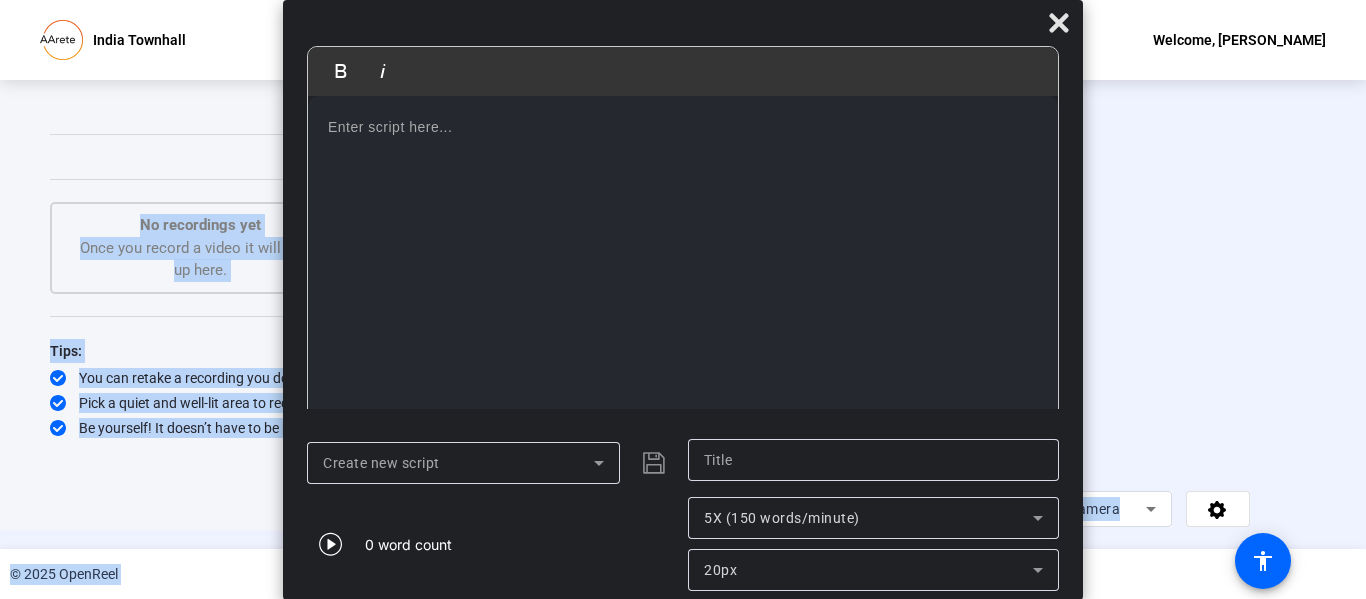 click on "Create new script
0 word count 5X (150 words/minute) 20px" 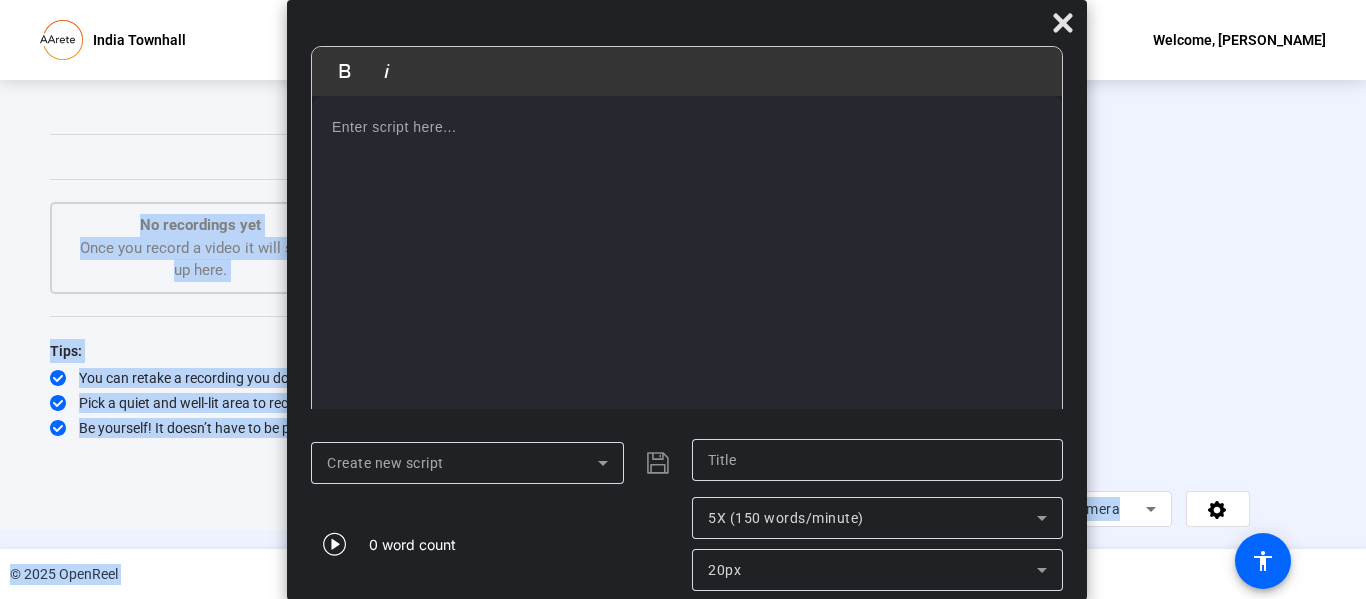 drag, startPoint x: 1075, startPoint y: 505, endPoint x: 1079, endPoint y: 589, distance: 84.095184 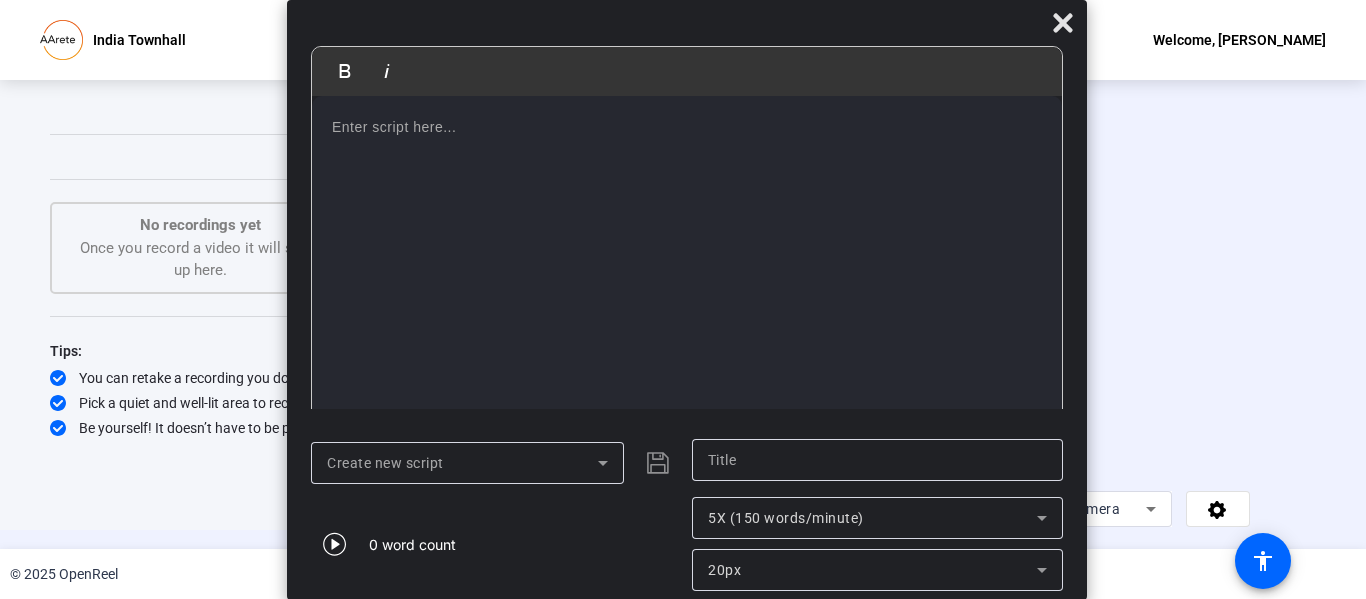 click at bounding box center (687, 261) 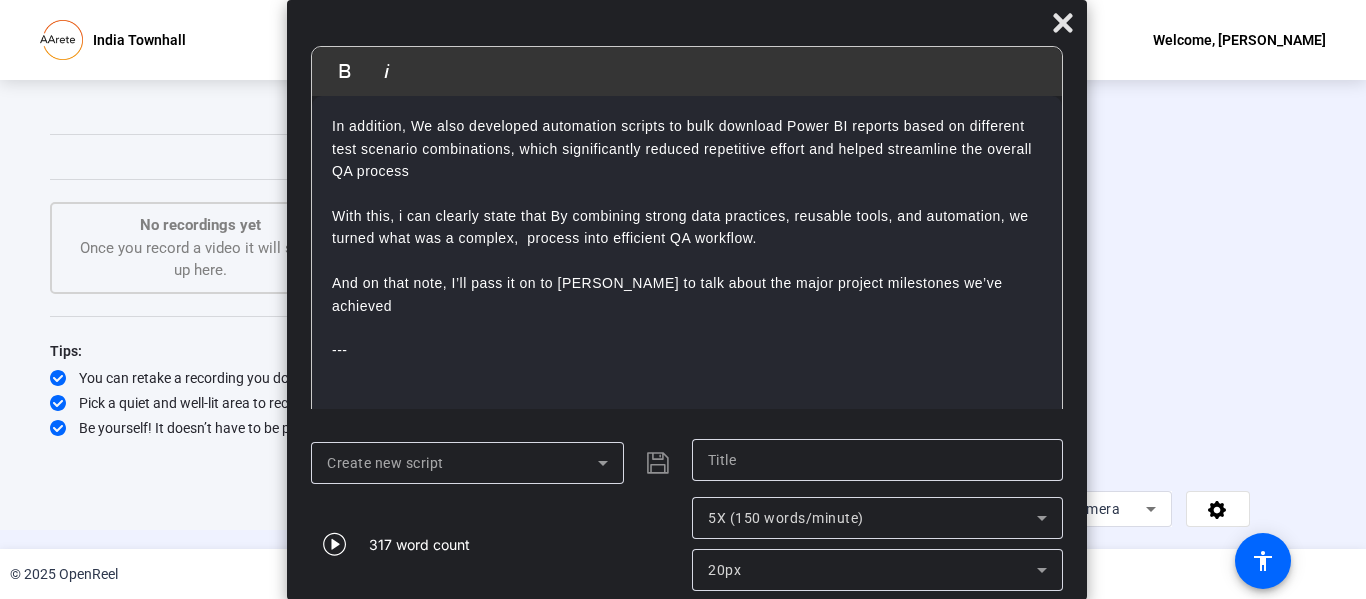 scroll, scrollTop: 38945, scrollLeft: 0, axis: vertical 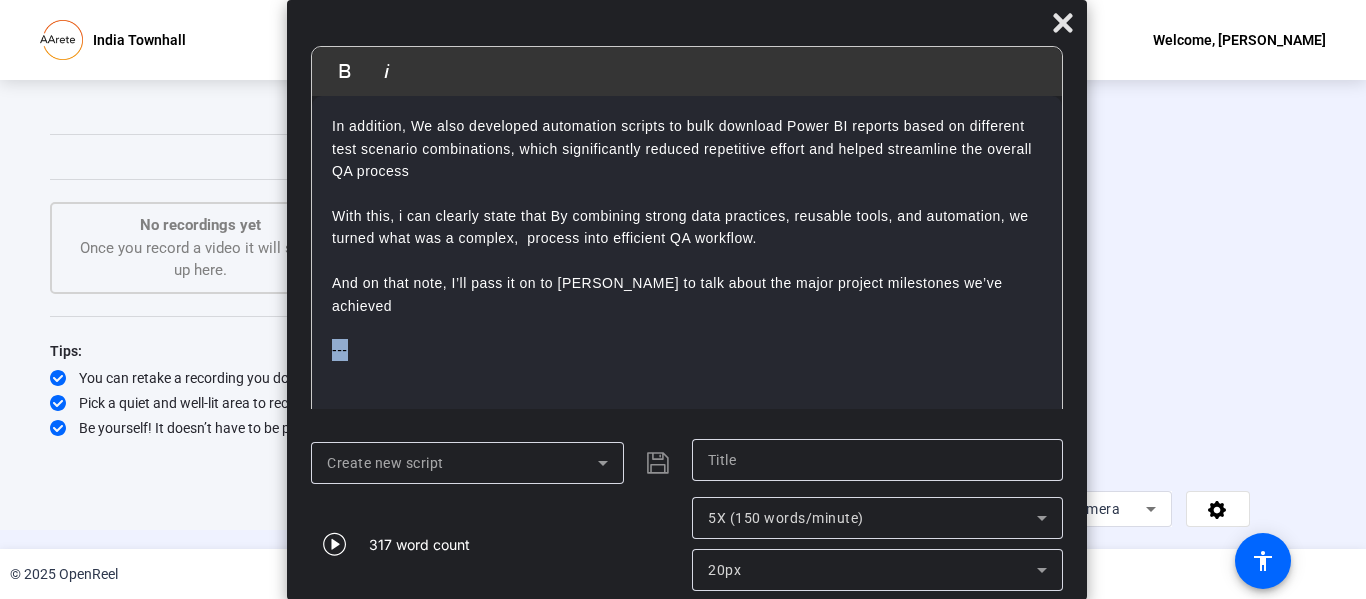 drag, startPoint x: 371, startPoint y: 355, endPoint x: 310, endPoint y: 341, distance: 62.58594 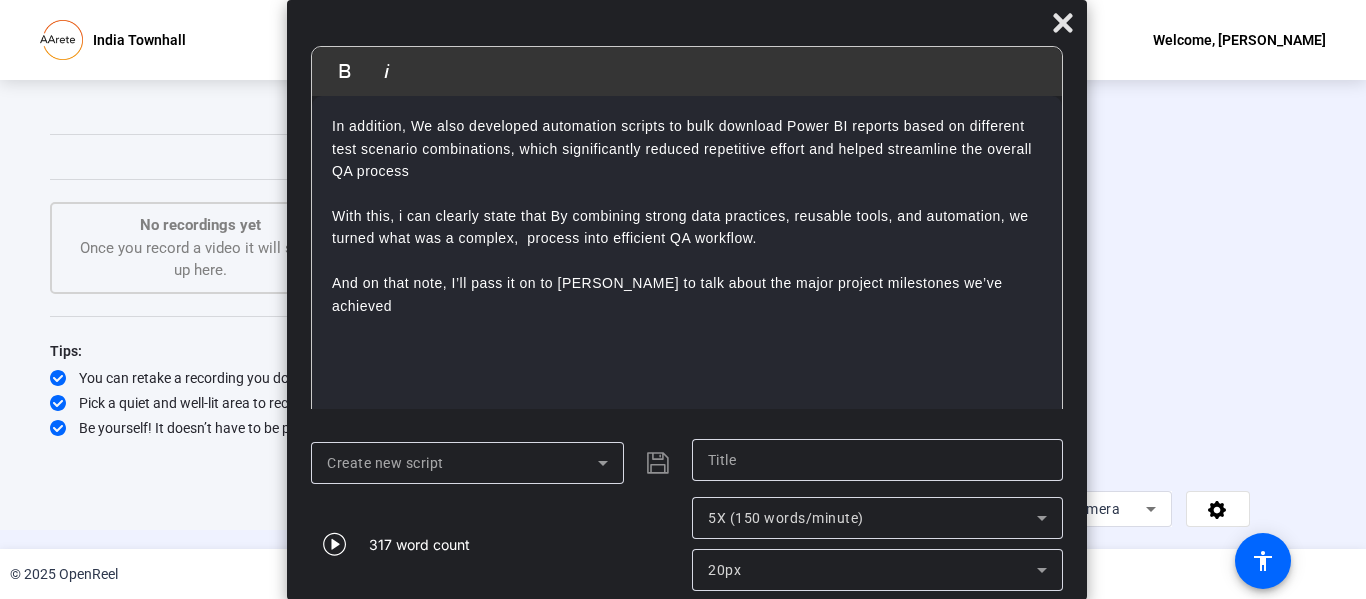 scroll, scrollTop: 516, scrollLeft: 0, axis: vertical 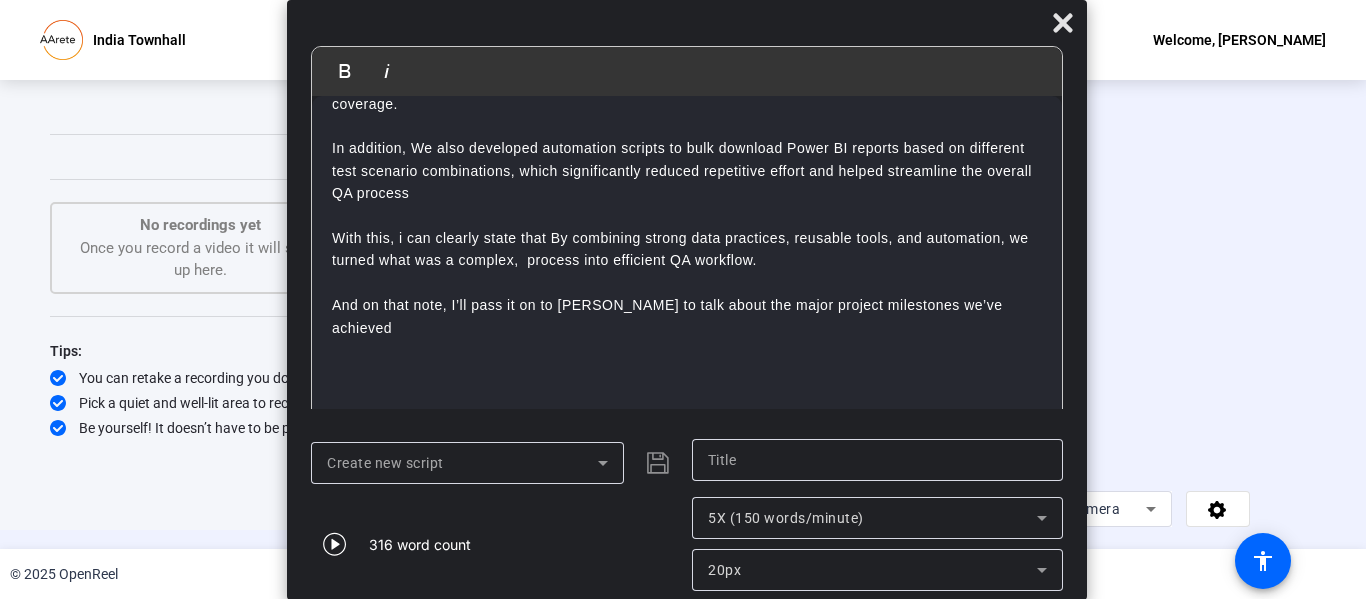 drag, startPoint x: 1059, startPoint y: 66, endPoint x: 1075, endPoint y: 157, distance: 92.39589 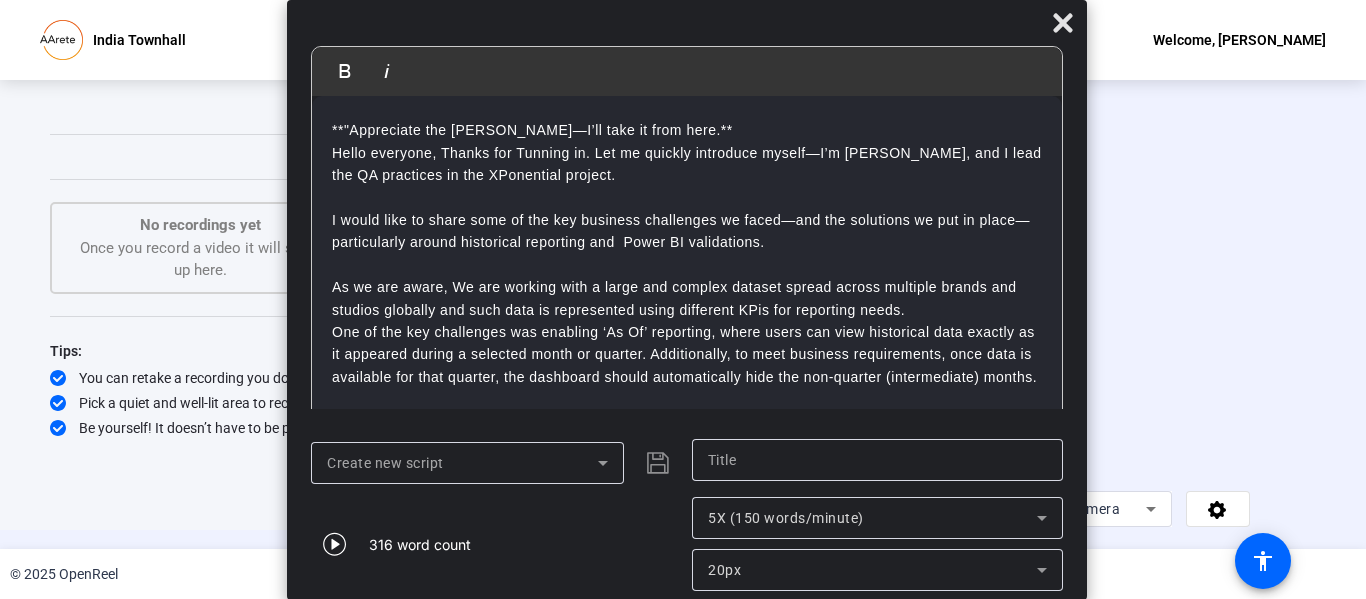 scroll, scrollTop: 0, scrollLeft: 0, axis: both 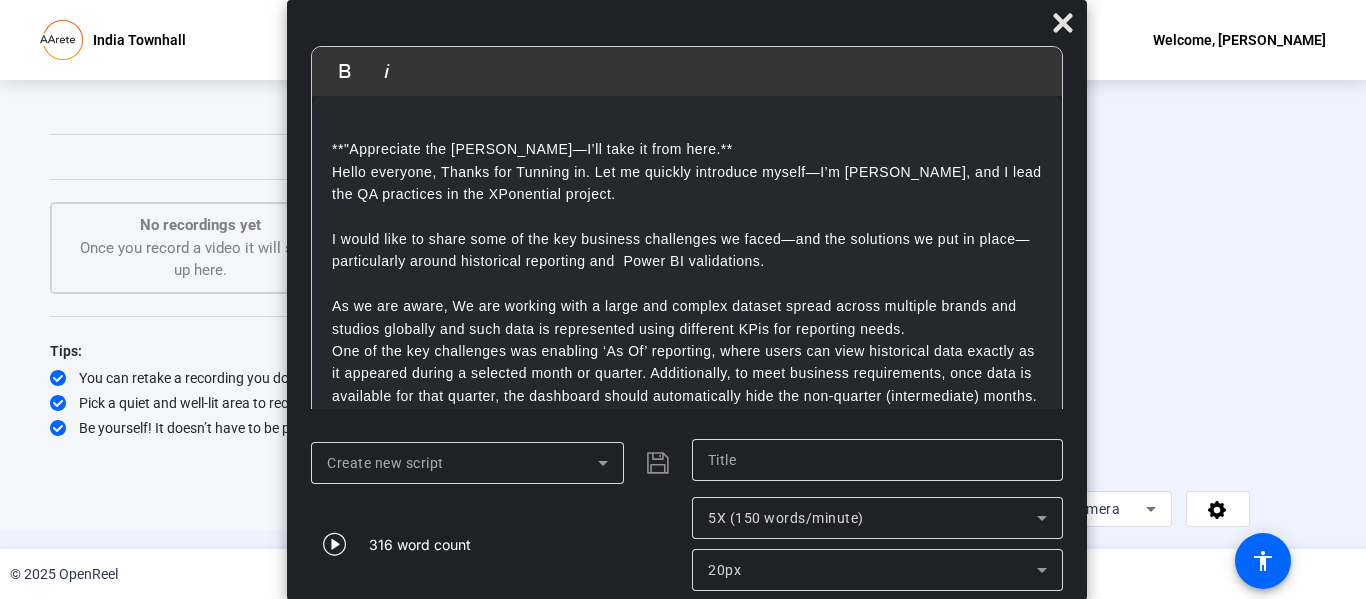 click on "Bold Italic **"Appreciate the [PERSON_NAME]—I’ll take it from here.** Hello everyone, Thanks for Tunning in. Let me quickly introduce myself—I’m [PERSON_NAME], and I lead the QA practices in the XPonential project. I would like to share some of the key business challenges we faced—and the solutions we put in place—particularly around historical reporting and  Power BI validations. As we are aware, We are working with a large and complex dataset spread across multiple brands and studios globally and such data is represented using different KPis for reporting needs. One of the key challenges was enabling ‘As Of’ reporting, where users can view historical data exactly as it appeared during a selected month or quarter. Additionally, to meet business requirements, once data is available for that quarter, the dashboard should automatically hide the non-quarter (intermediate) months. And on that note, I’ll pass it on to [PERSON_NAME] to talk about the major project milestones we’ve achieved ---" at bounding box center [687, 237] 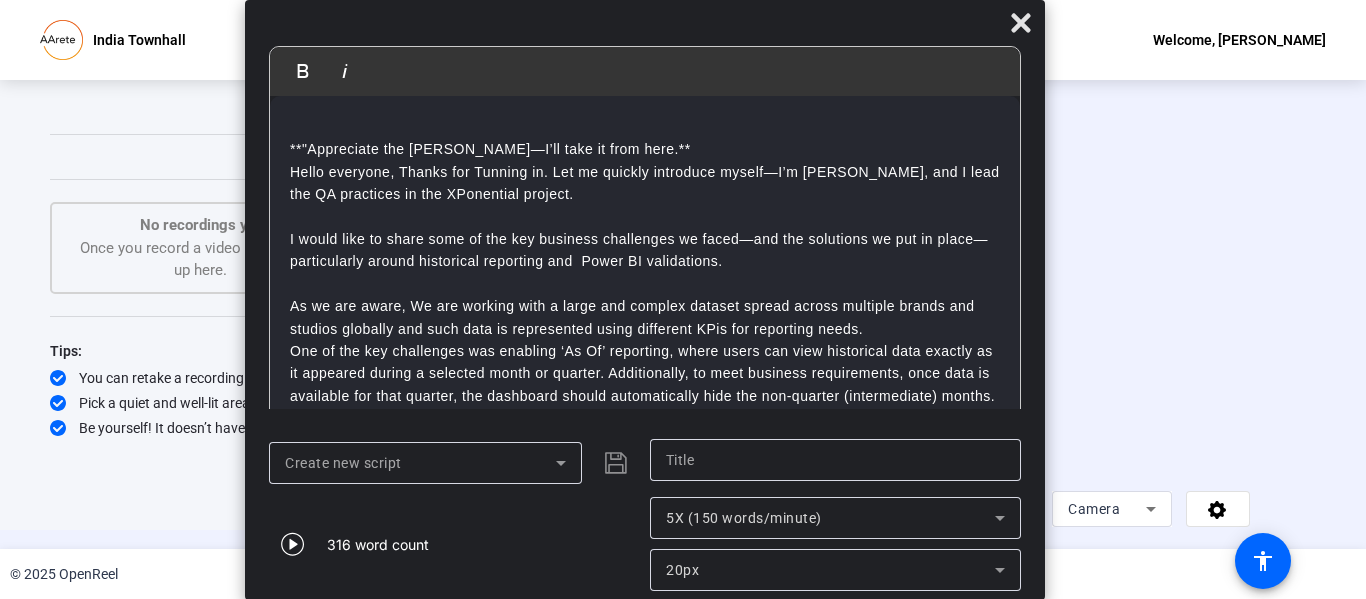 drag, startPoint x: 655, startPoint y: 466, endPoint x: 613, endPoint y: 461, distance: 42.296574 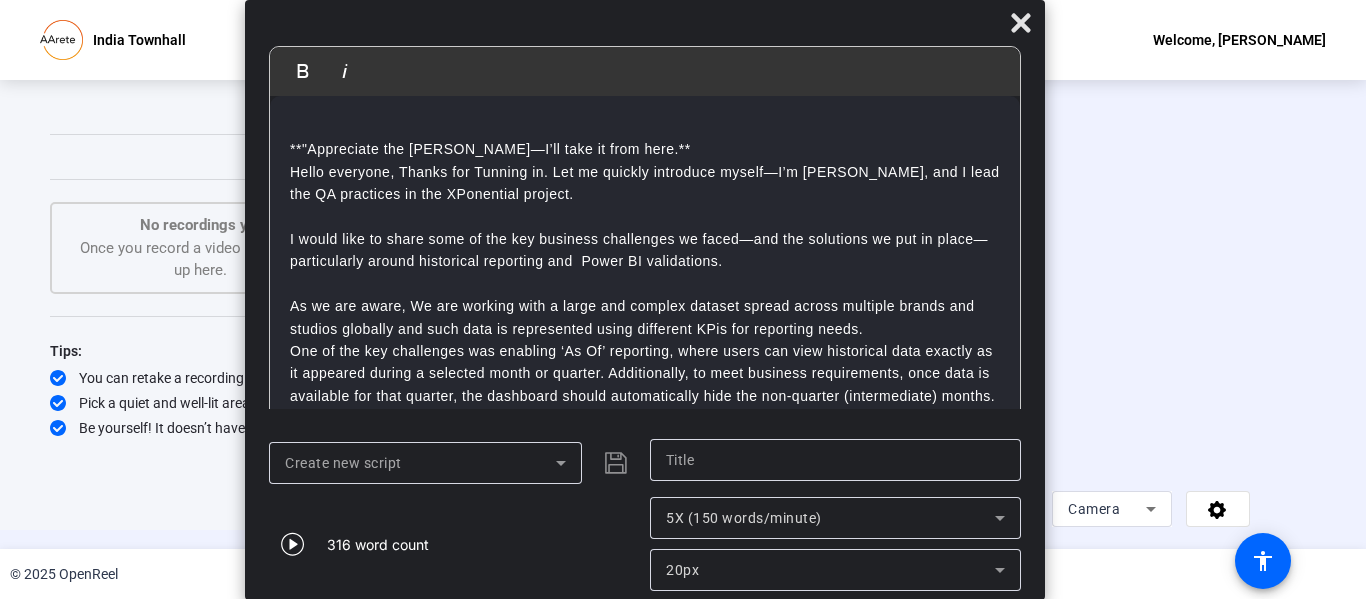 drag, startPoint x: 613, startPoint y: 461, endPoint x: 487, endPoint y: 411, distance: 135.5581 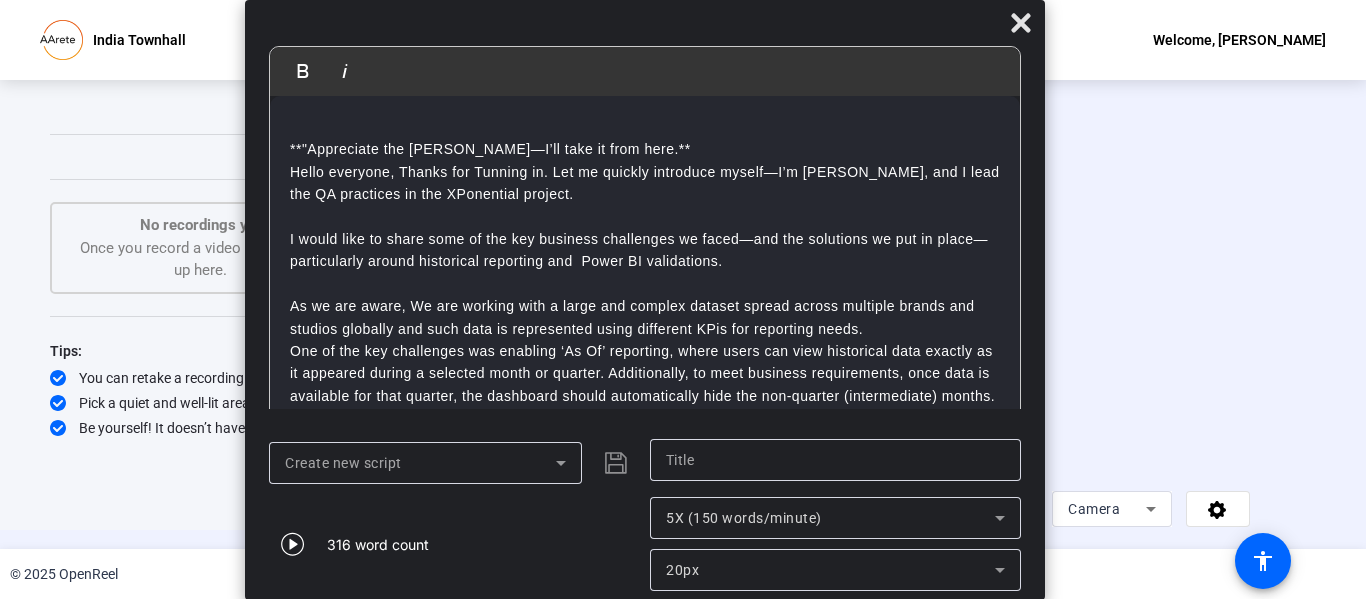 drag, startPoint x: 487, startPoint y: 411, endPoint x: 616, endPoint y: 460, distance: 137.99275 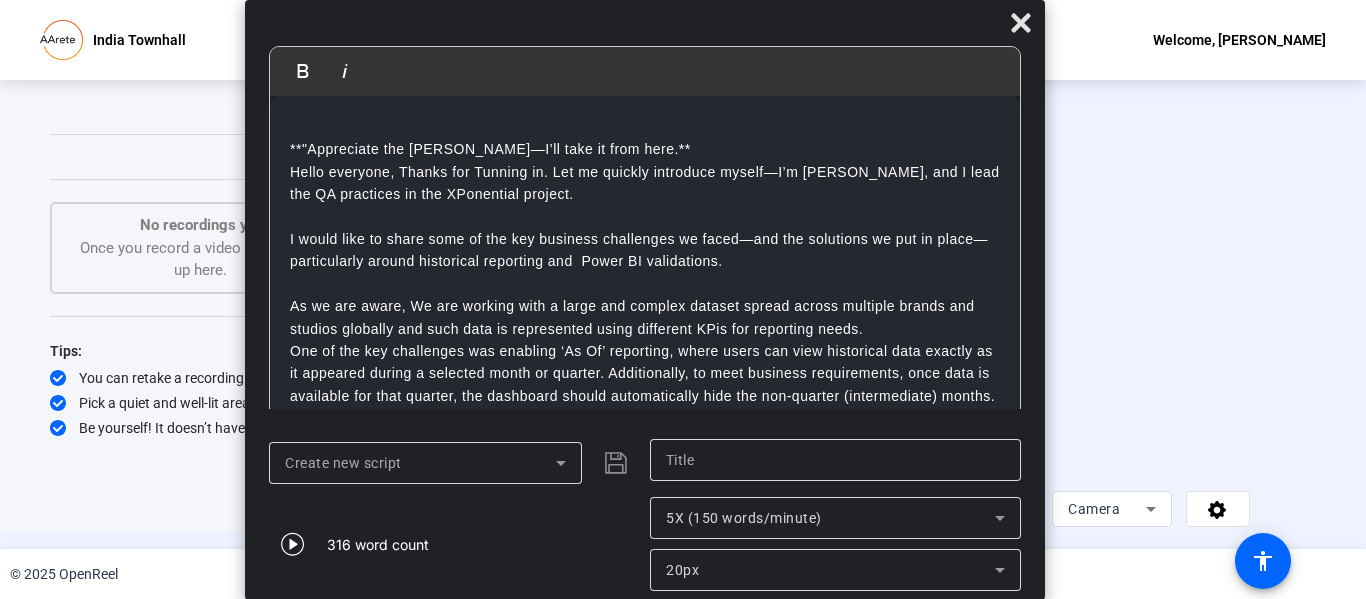 click on "Create new script
316 word count 5X (150 words/minute) 20px" 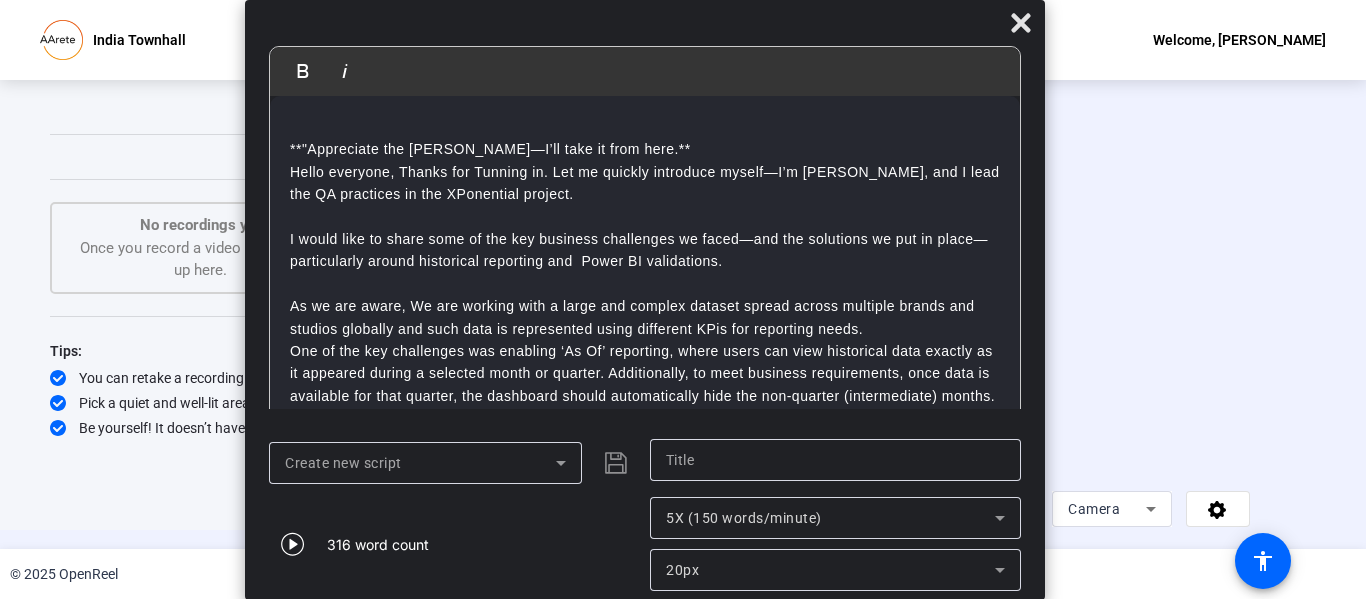click on "Create new script
316 word count 5X (150 words/minute) 20px" 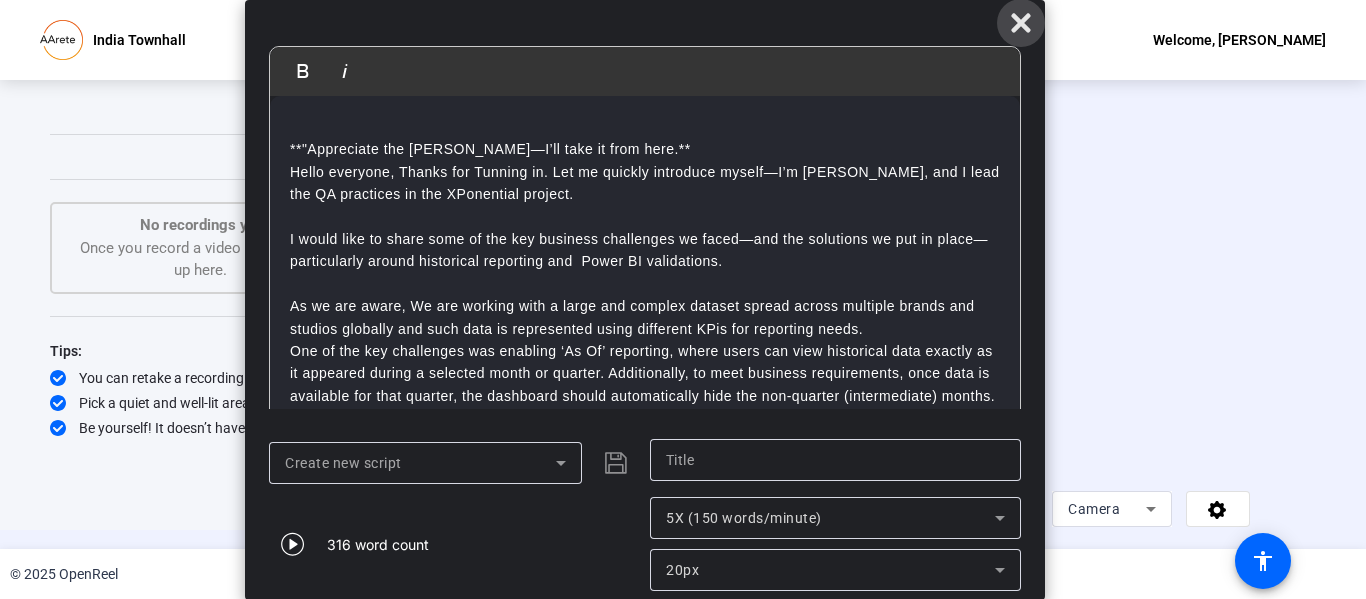 click 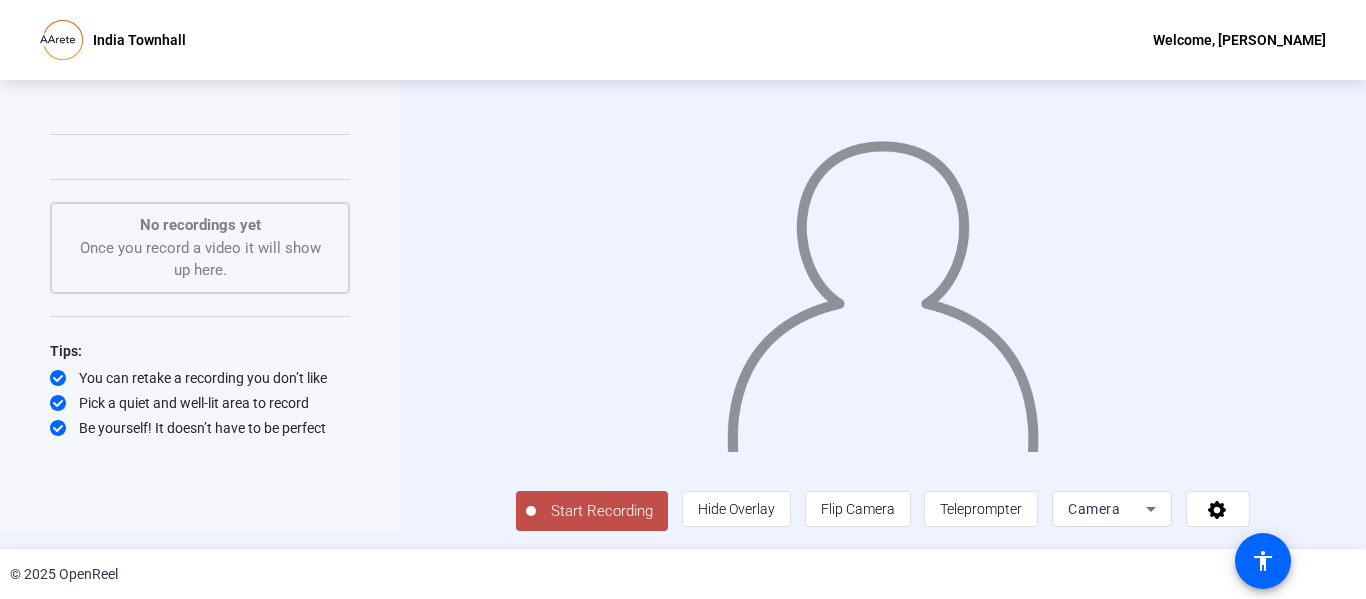 scroll, scrollTop: 0, scrollLeft: 0, axis: both 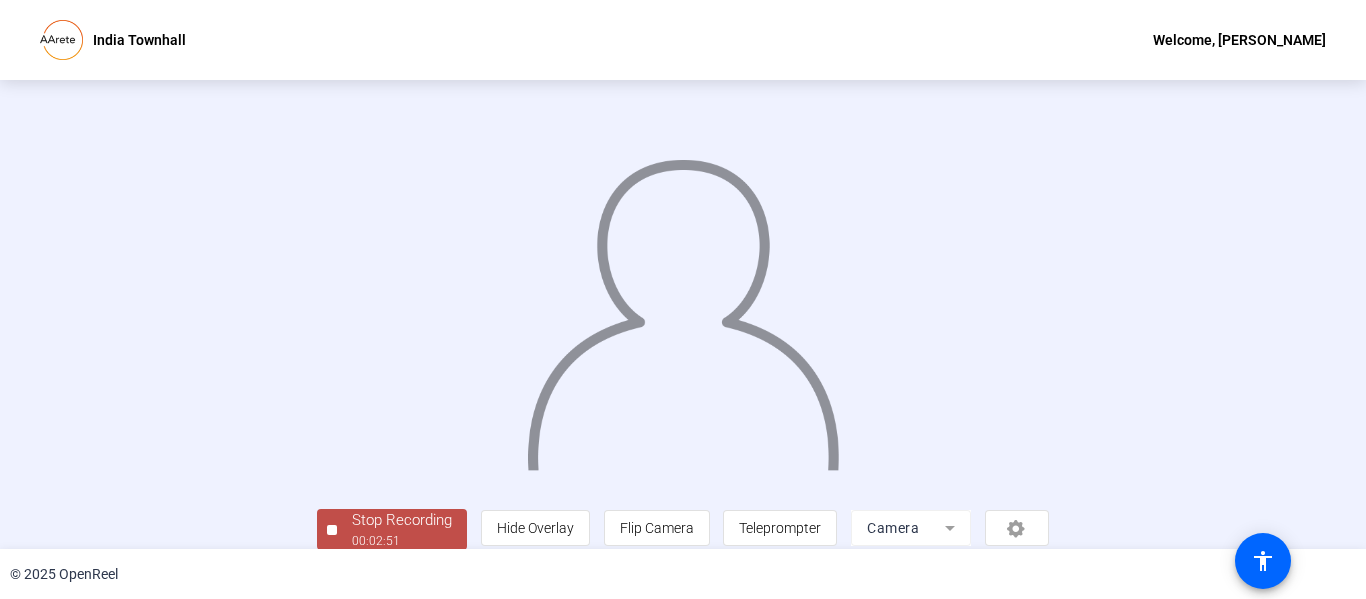 drag, startPoint x: 1353, startPoint y: 413, endPoint x: 1356, endPoint y: 468, distance: 55.081757 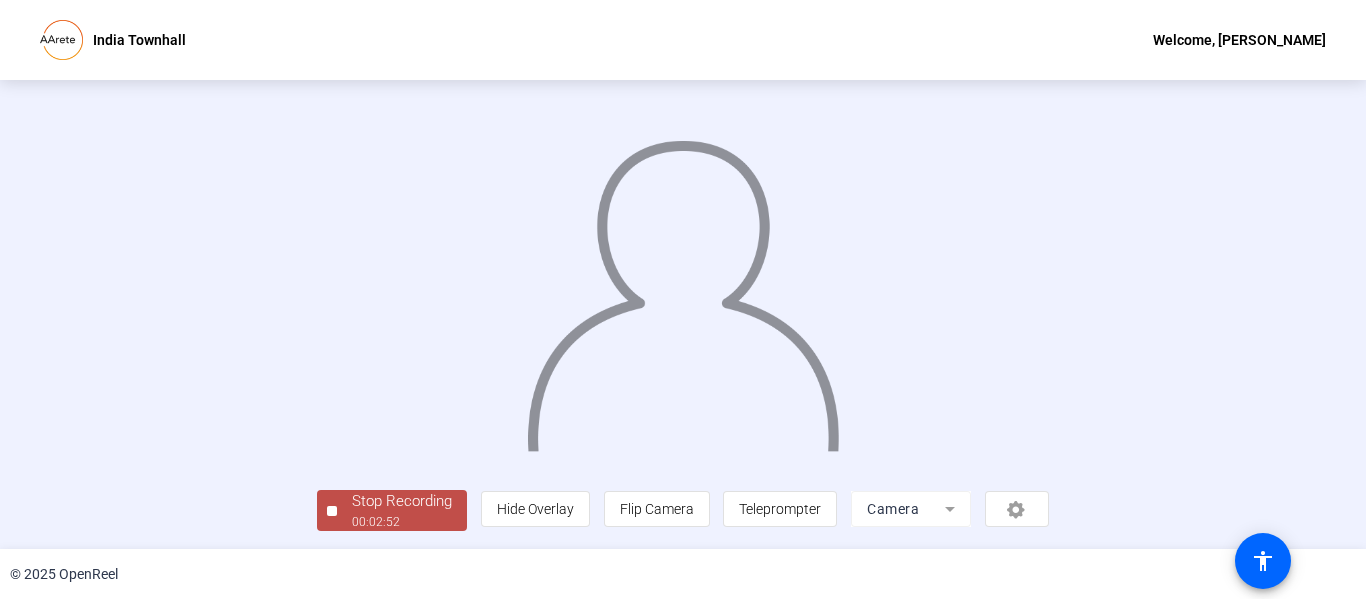 scroll, scrollTop: 126, scrollLeft: 0, axis: vertical 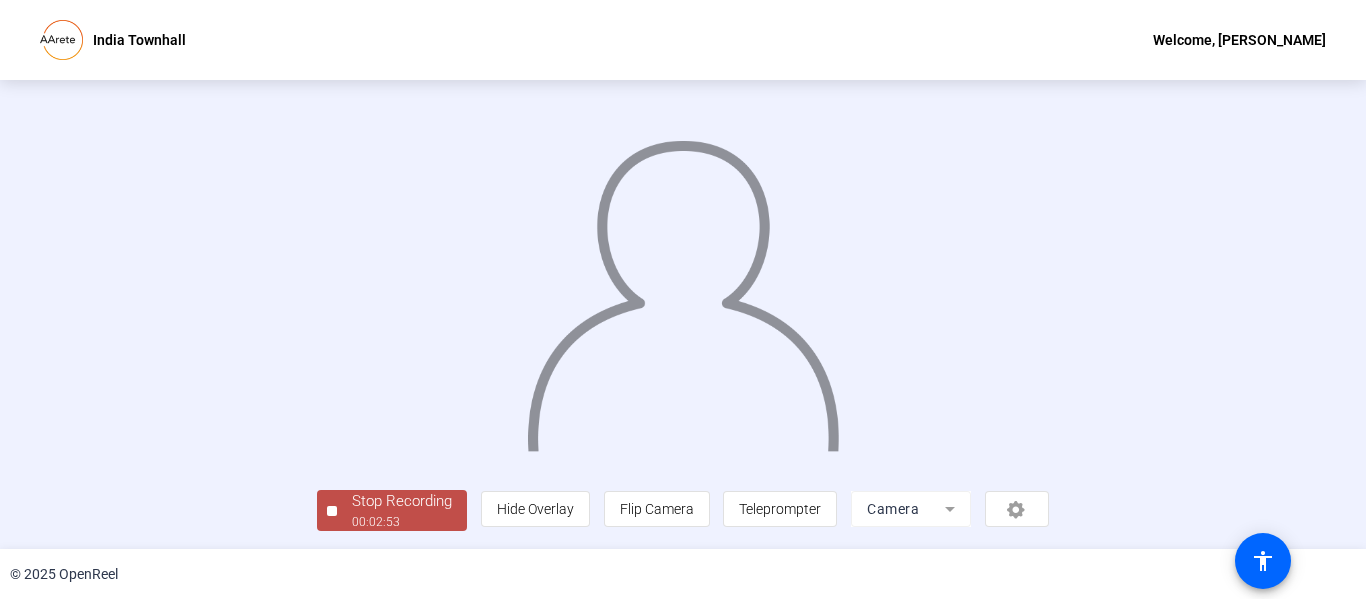 click on "Stop Recording" 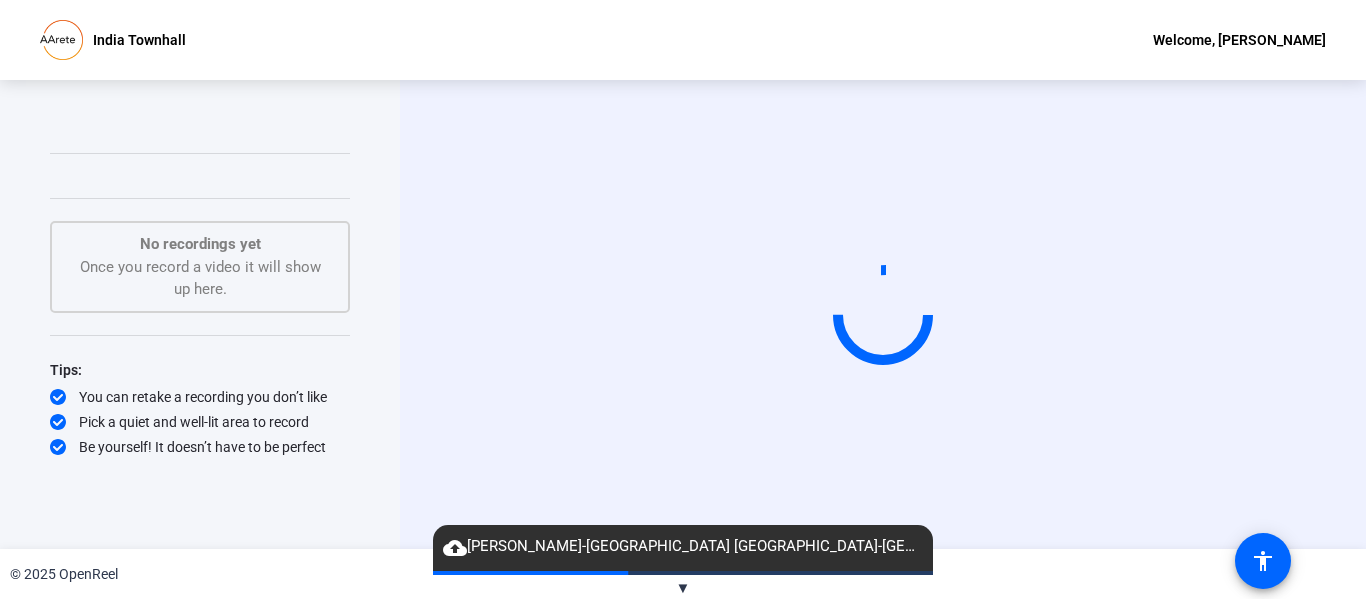 scroll, scrollTop: 0, scrollLeft: 0, axis: both 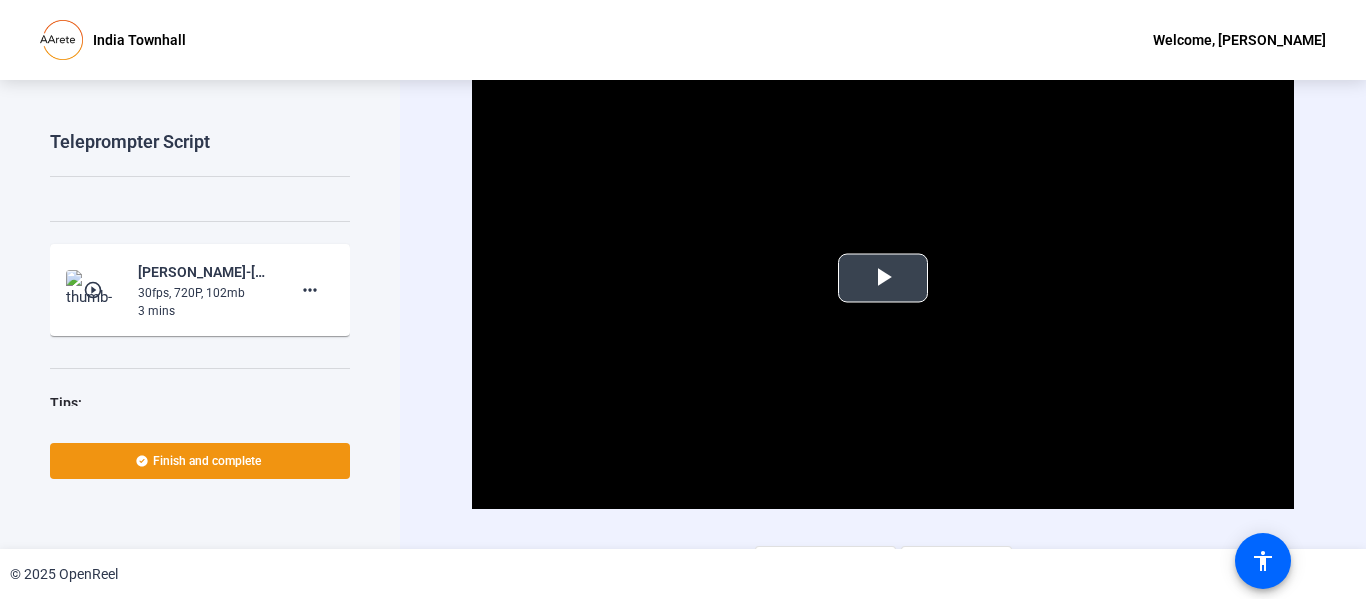 click at bounding box center (883, 278) 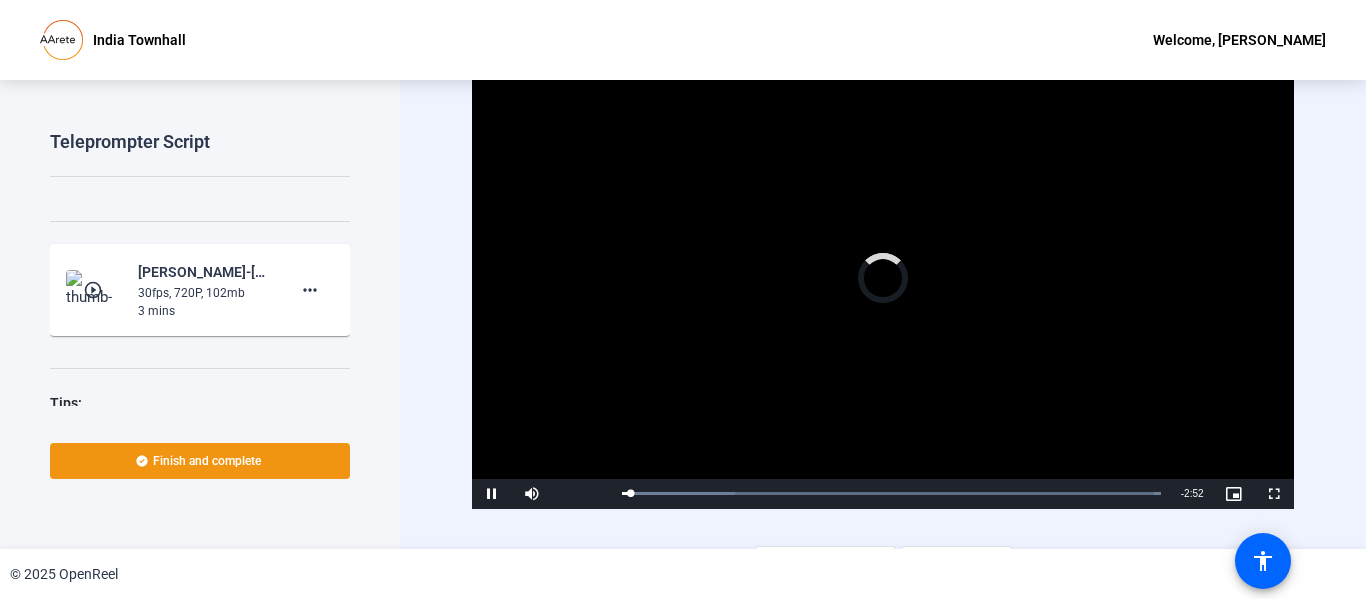 click on "Video Player is loading." at bounding box center (883, 278) 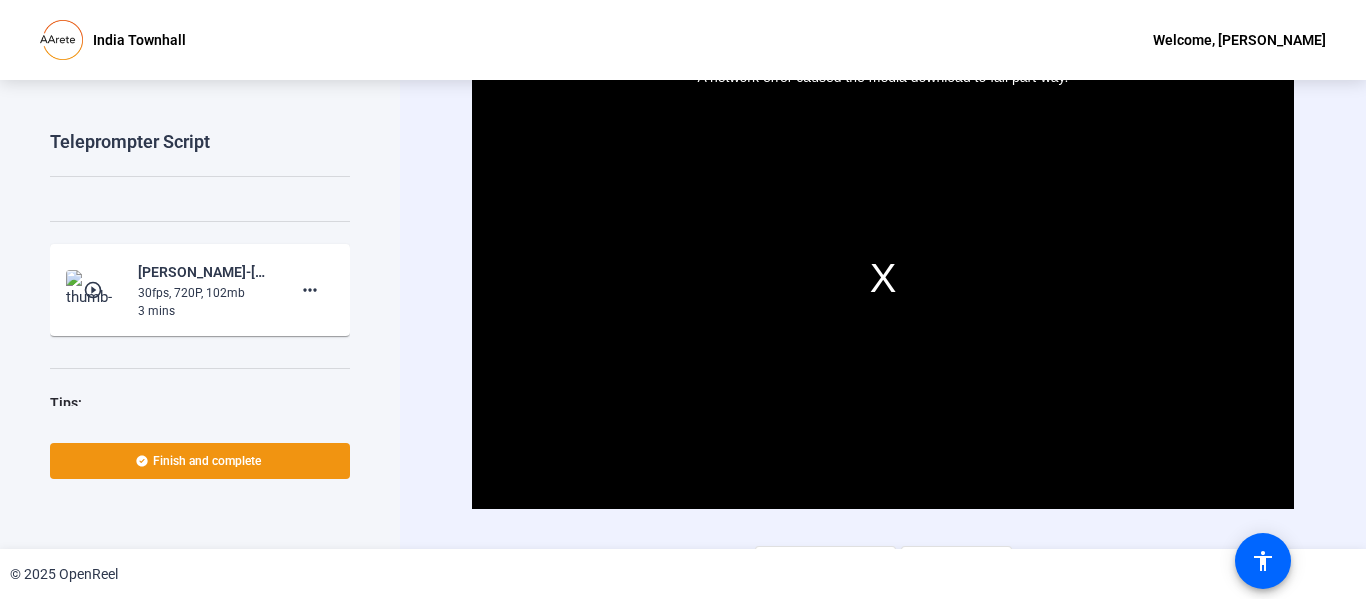 click on "A network error caused the media download to fail part-way." at bounding box center (882, 278) 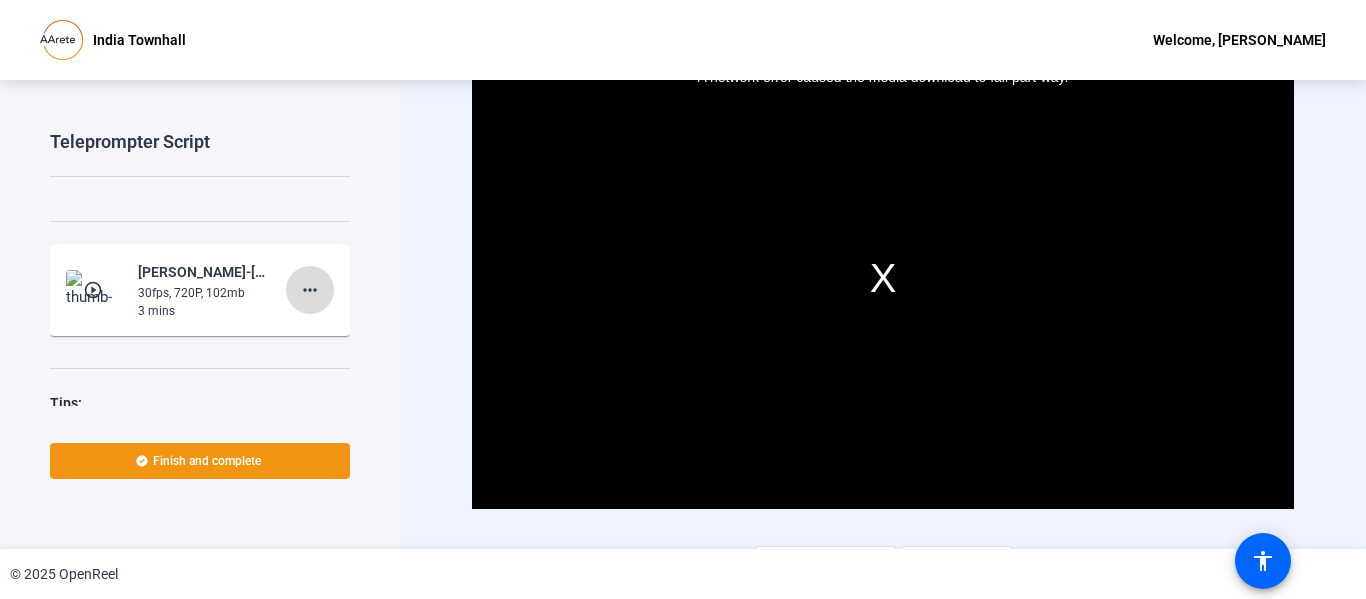 click on "more_horiz" 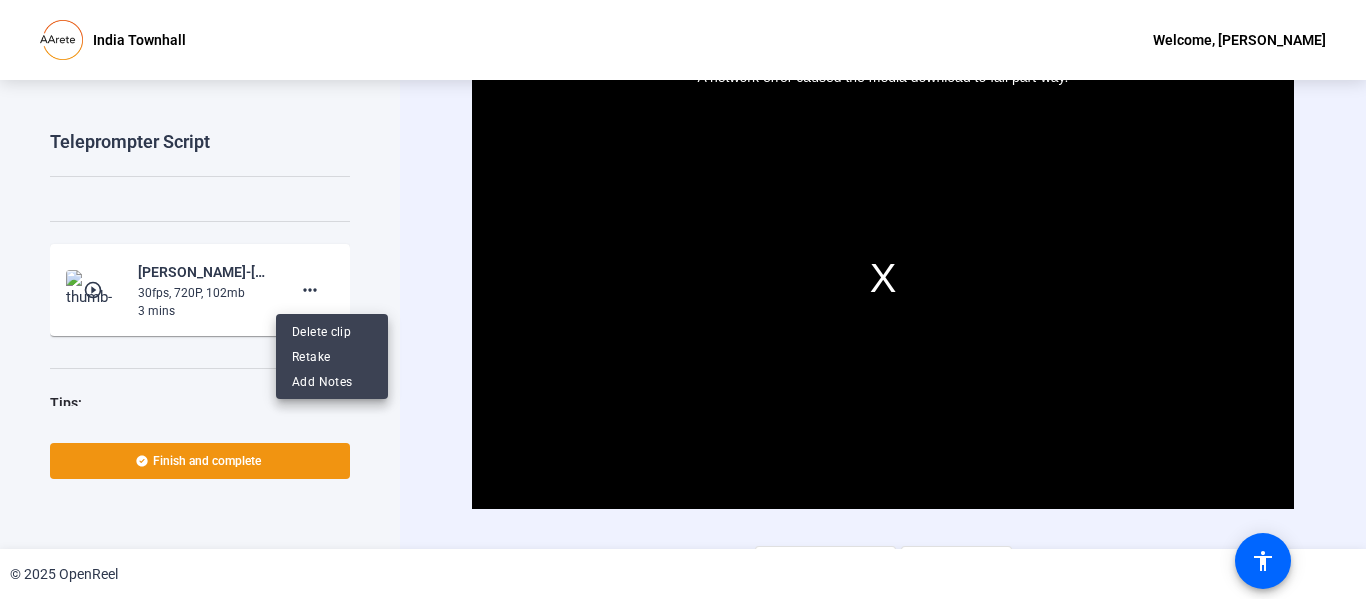 click at bounding box center [683, 299] 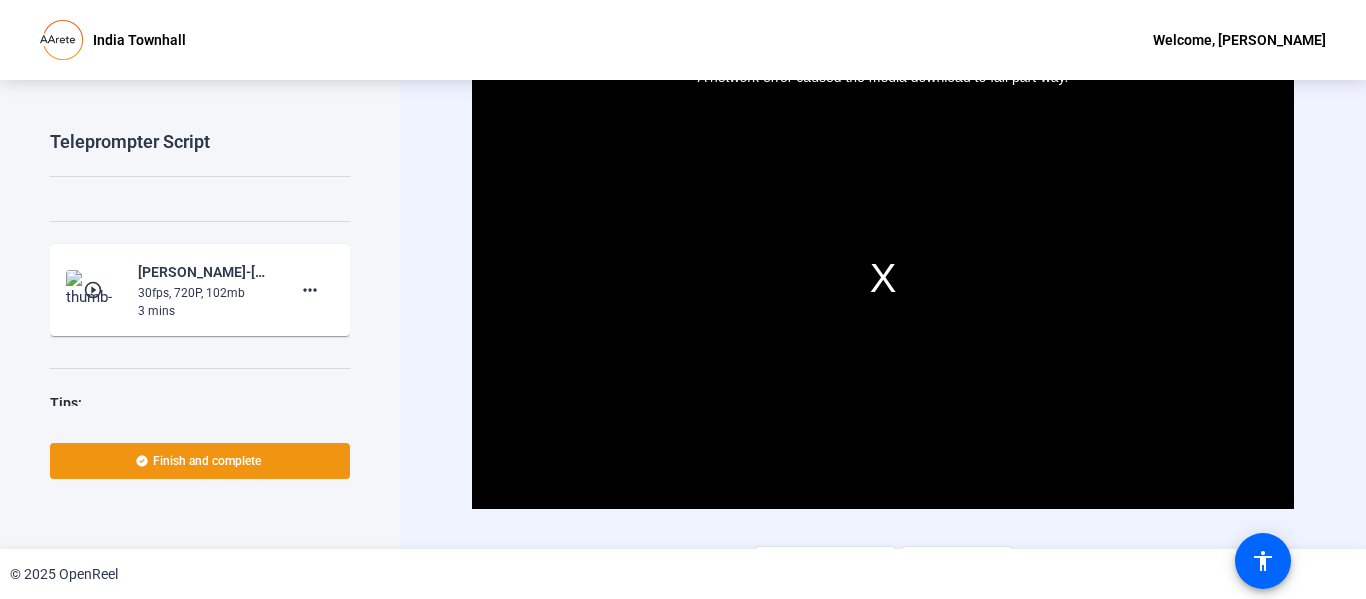 click on "play_circle_outline" 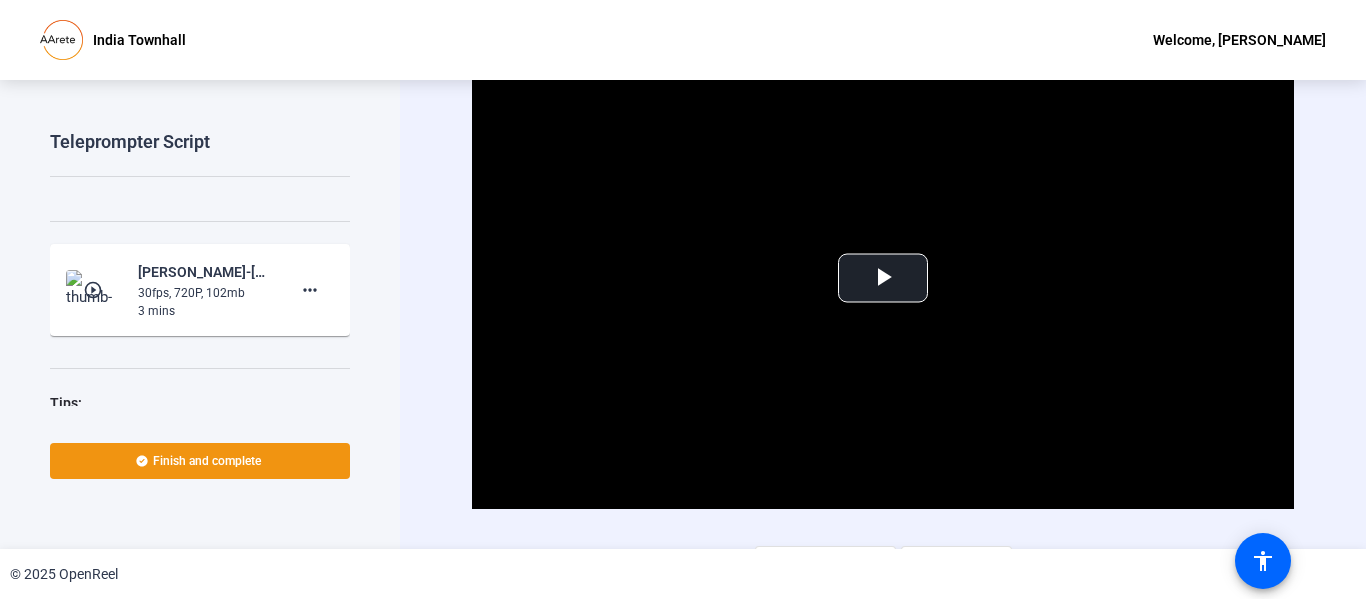 click on "play_circle_outline" 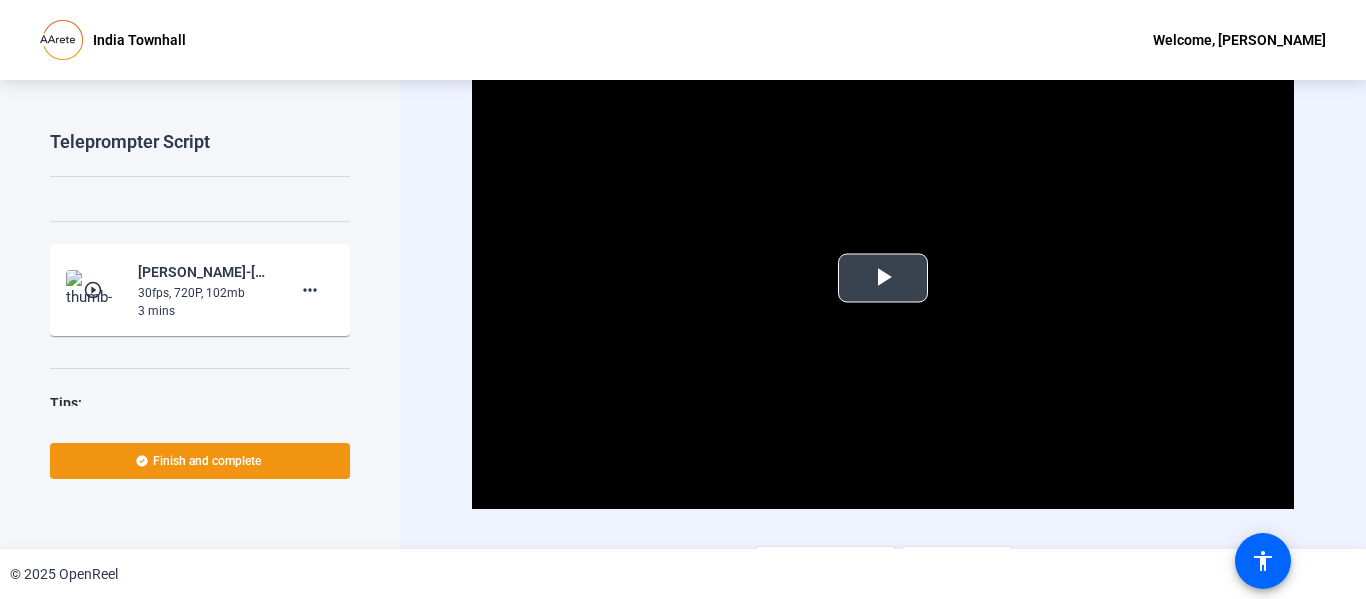 click at bounding box center (883, 278) 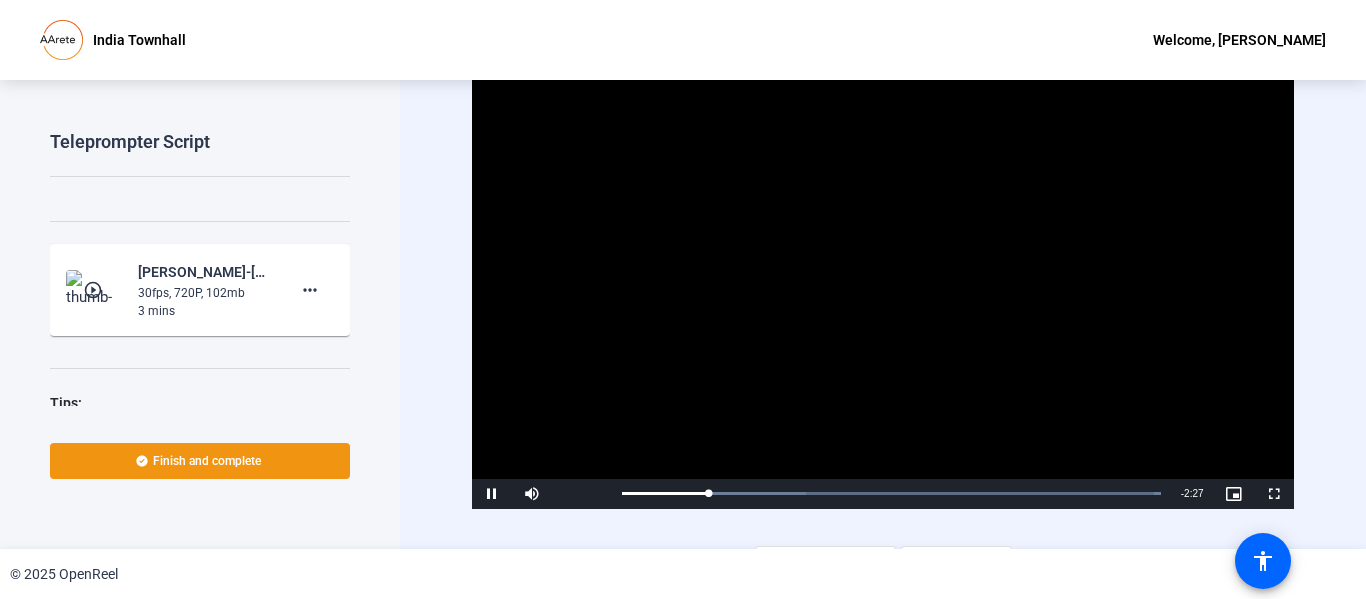 click 